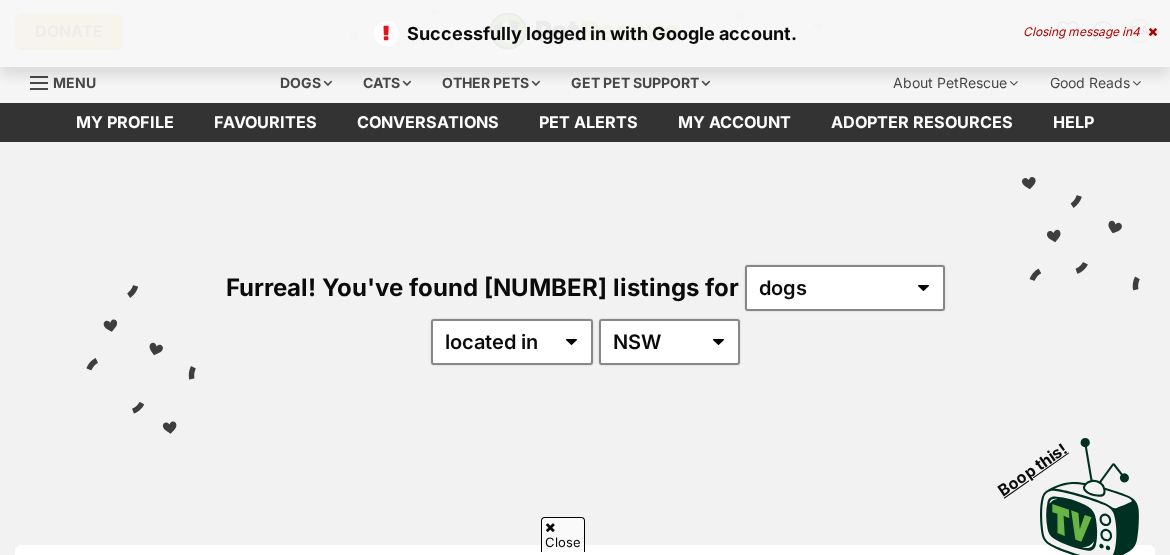 scroll, scrollTop: 90, scrollLeft: 0, axis: vertical 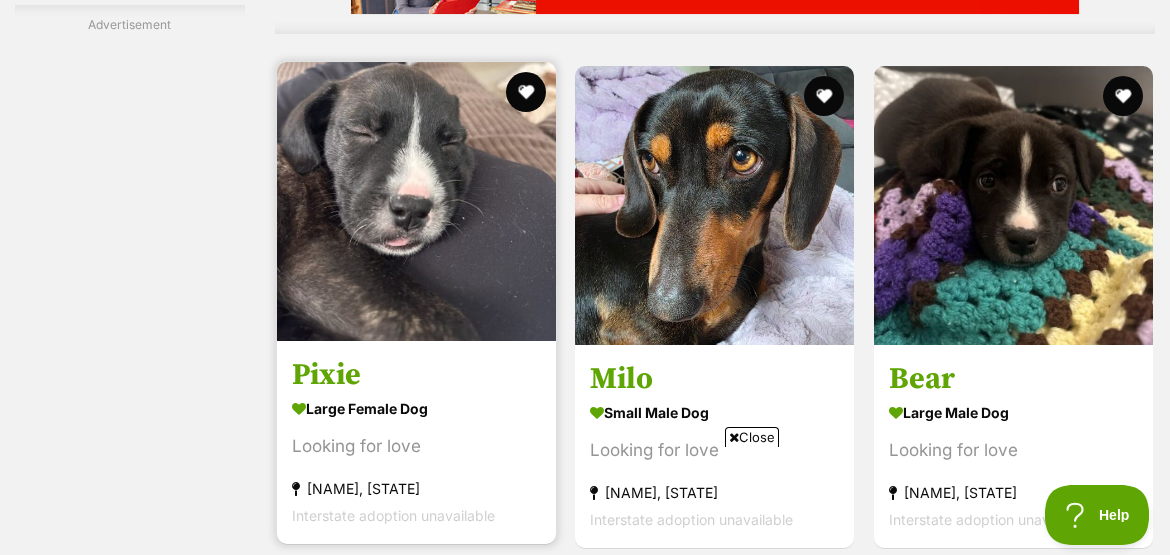 click at bounding box center (416, 201) 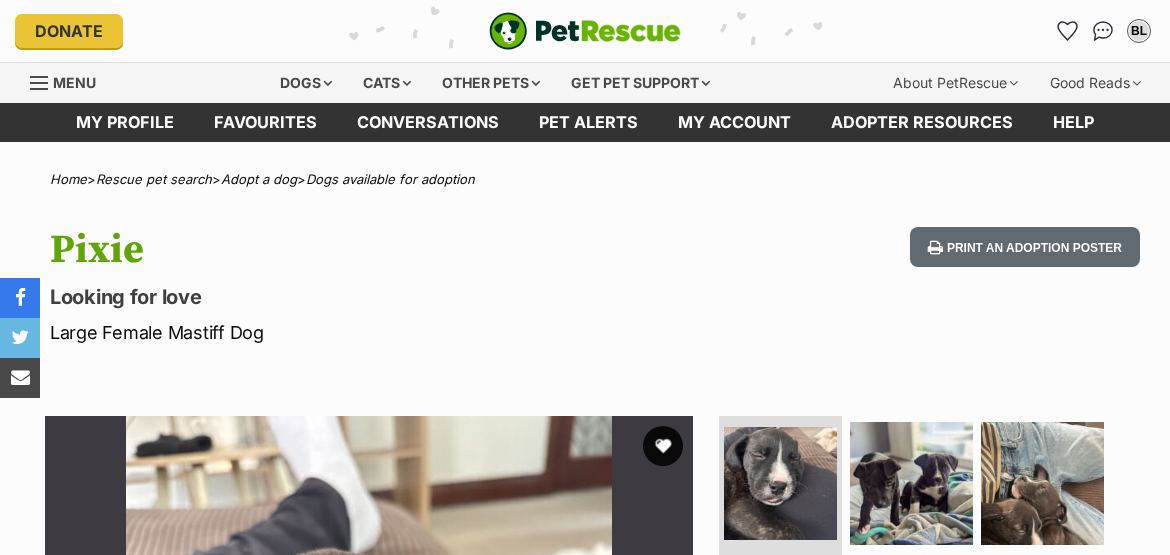 scroll, scrollTop: 0, scrollLeft: 0, axis: both 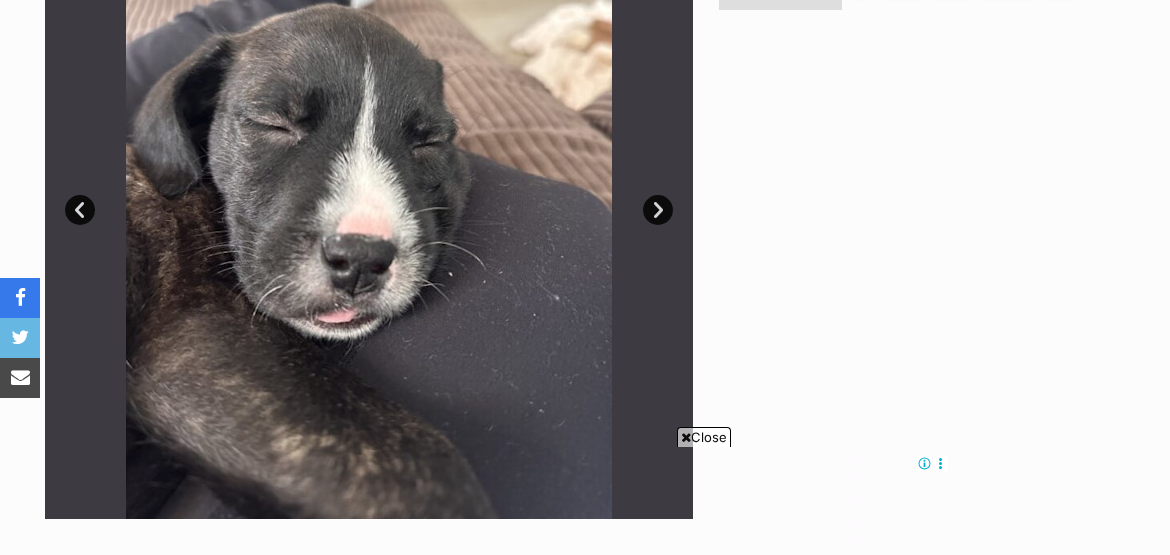 click on "Next" at bounding box center [658, 210] 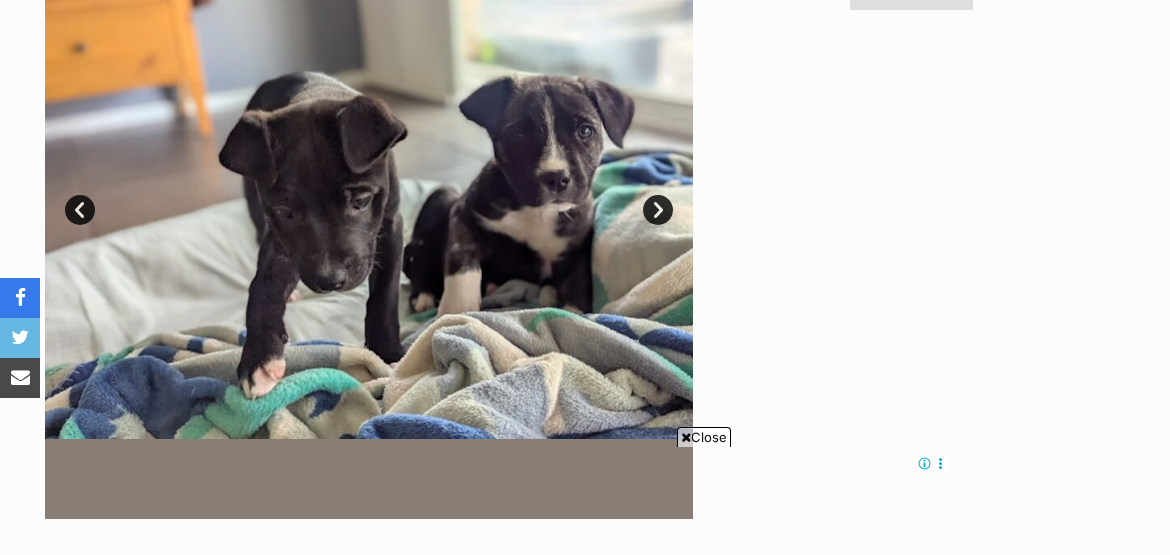 scroll, scrollTop: 0, scrollLeft: 0, axis: both 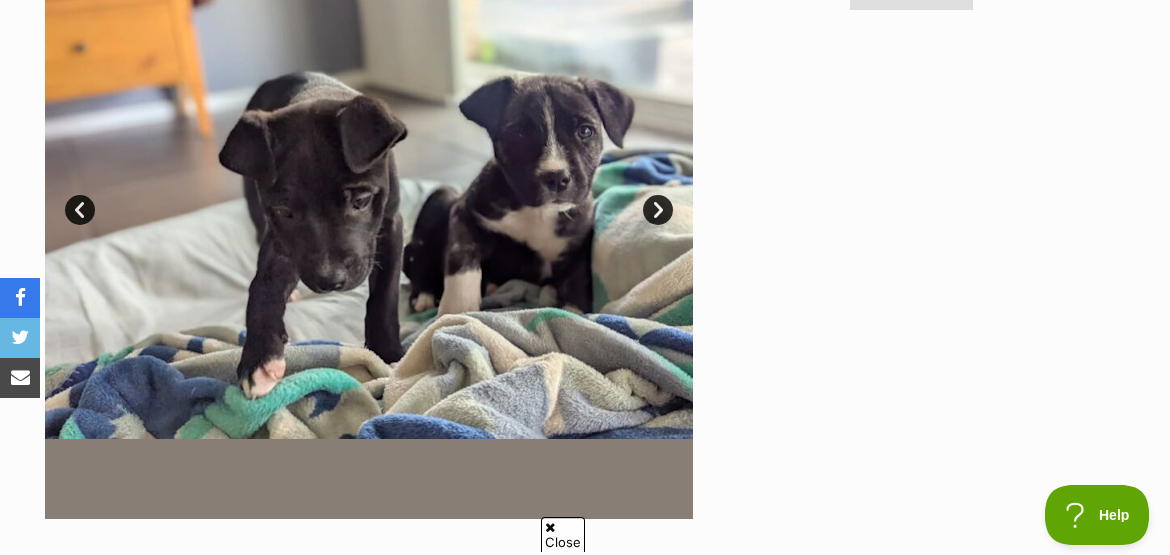 click on "Next" at bounding box center [658, 210] 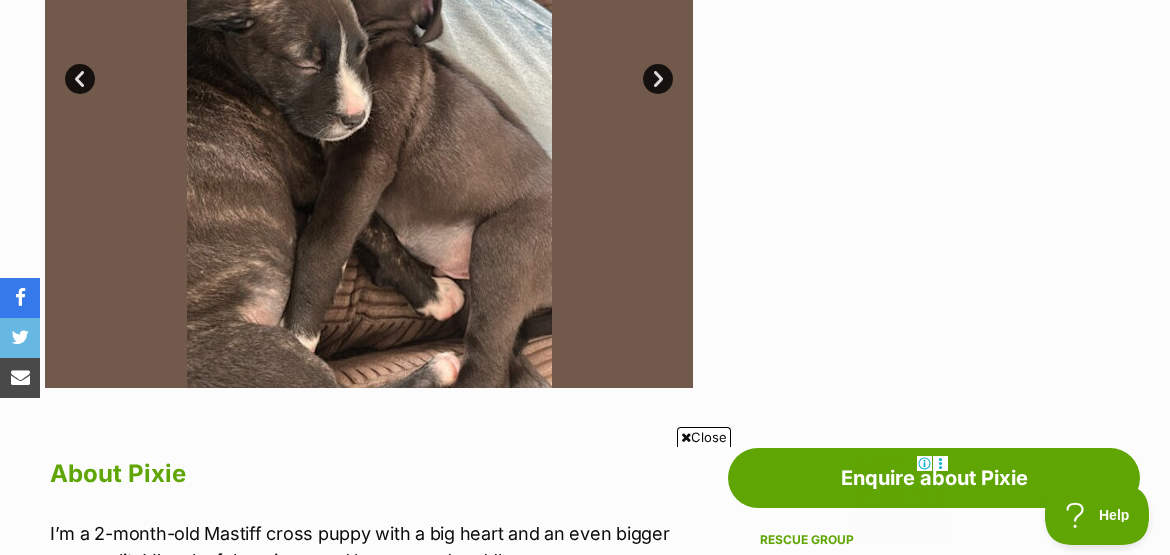 scroll, scrollTop: 545, scrollLeft: 0, axis: vertical 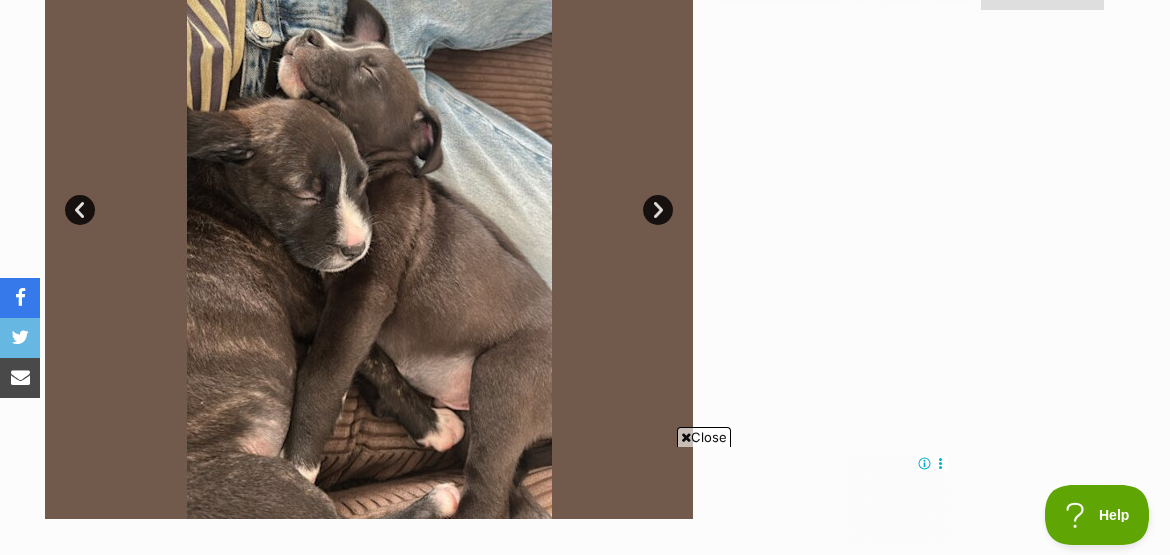 click on "Next" at bounding box center (658, 210) 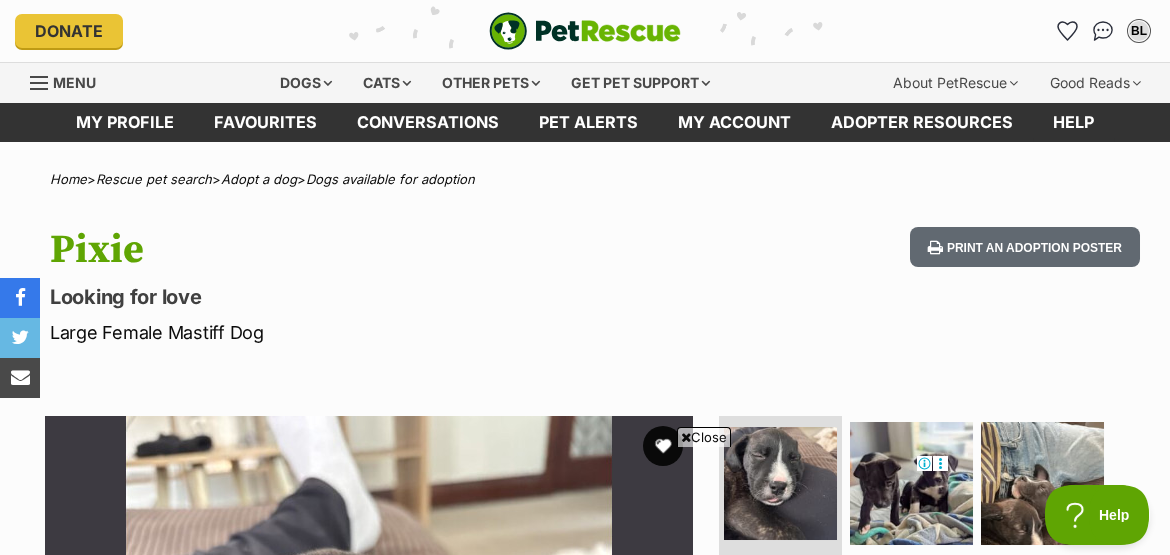 scroll, scrollTop: 181, scrollLeft: 0, axis: vertical 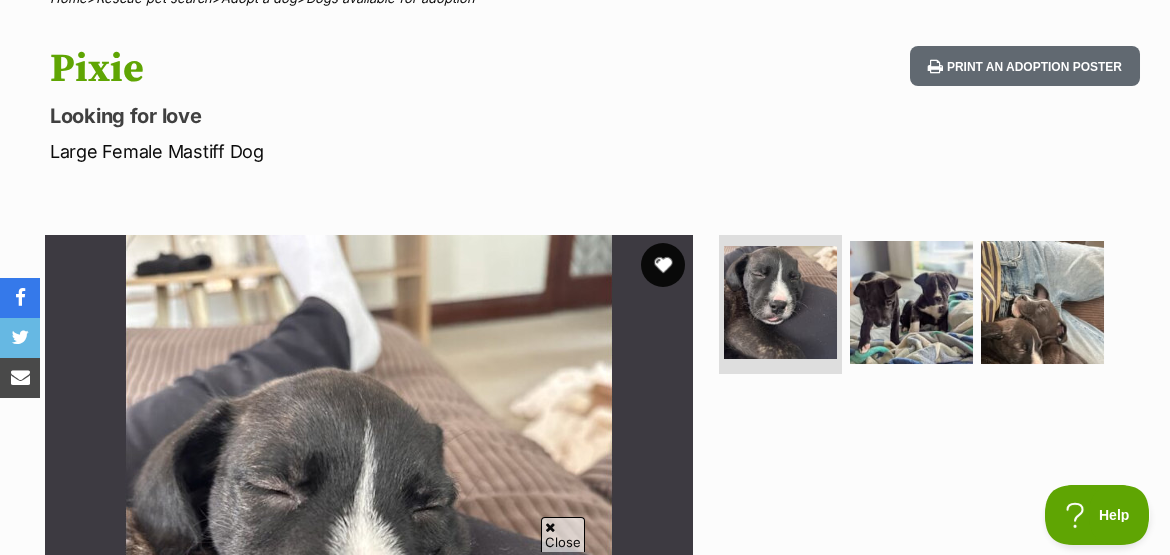 click at bounding box center [663, 265] 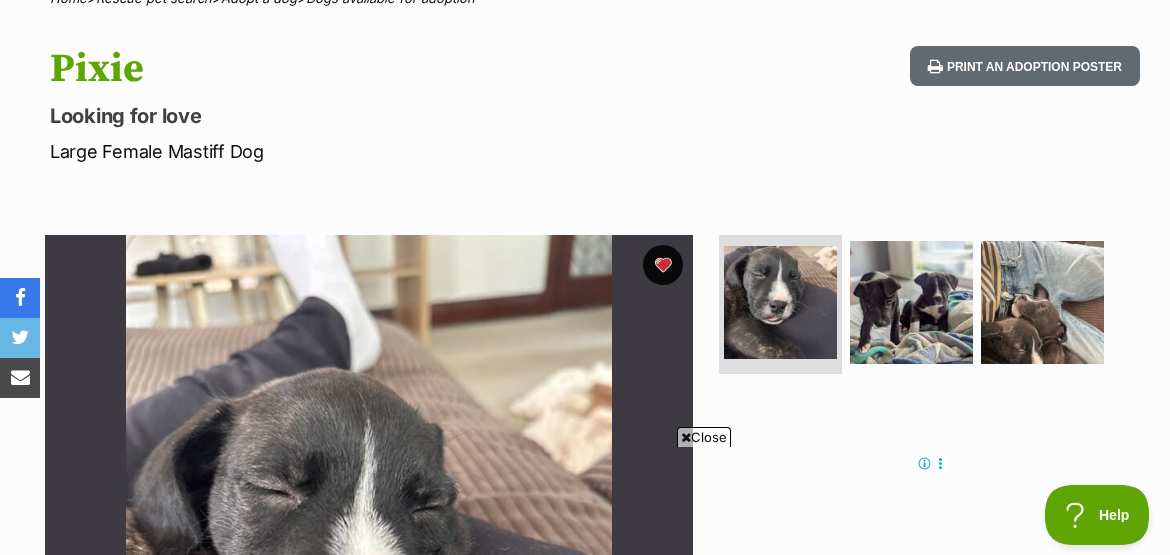 scroll, scrollTop: 0, scrollLeft: 0, axis: both 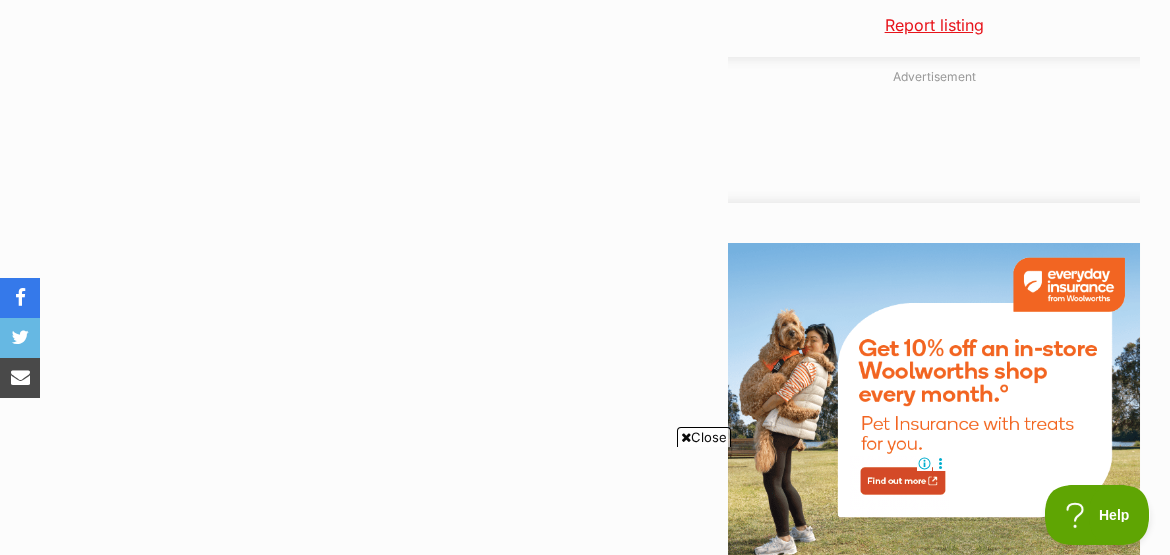 click on "Close" at bounding box center (704, 437) 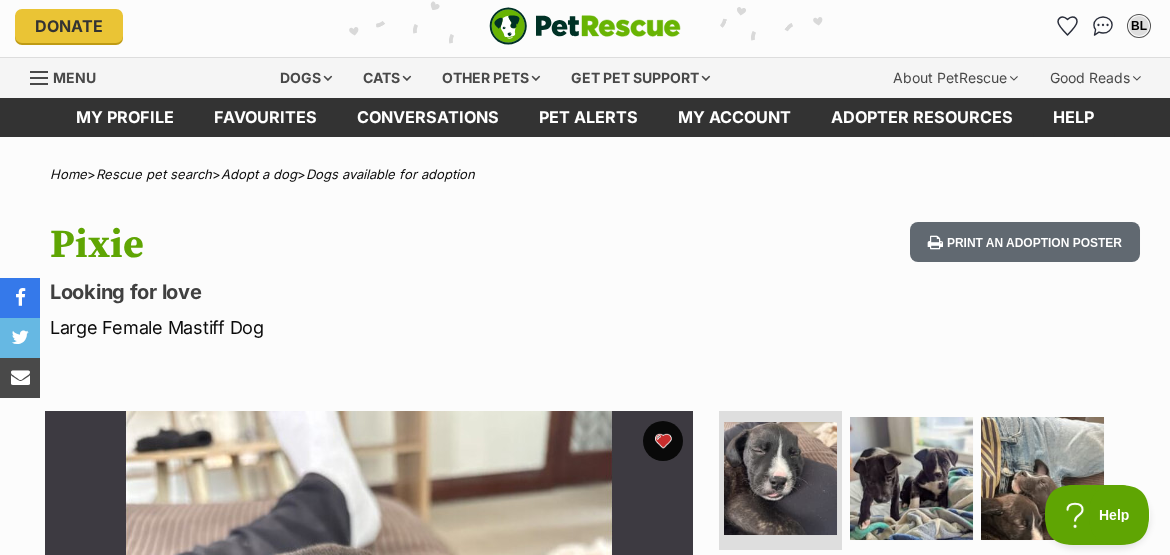 scroll, scrollTop: 0, scrollLeft: 0, axis: both 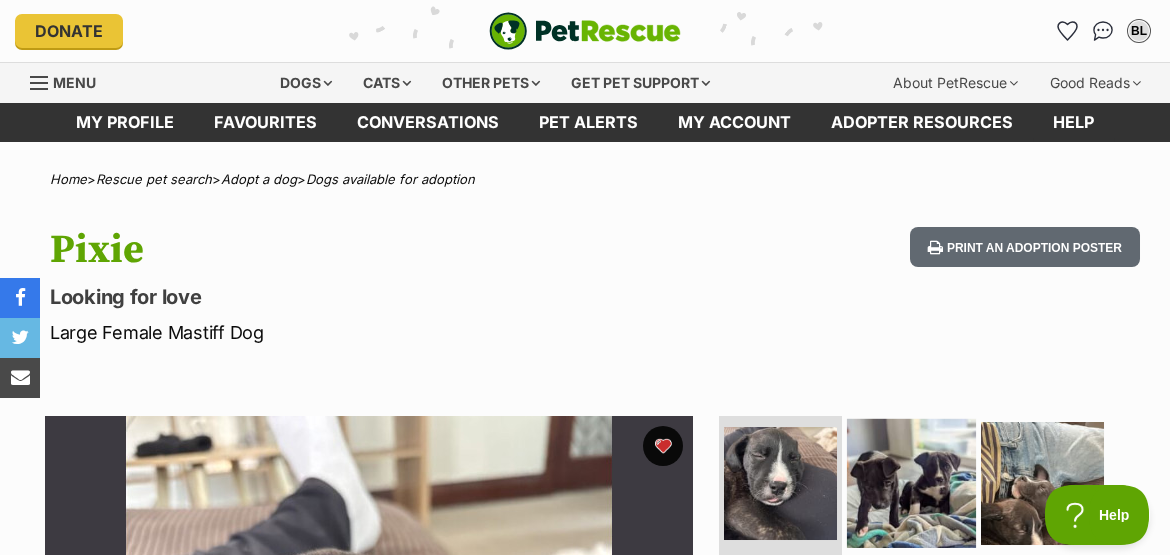 click at bounding box center (911, 482) 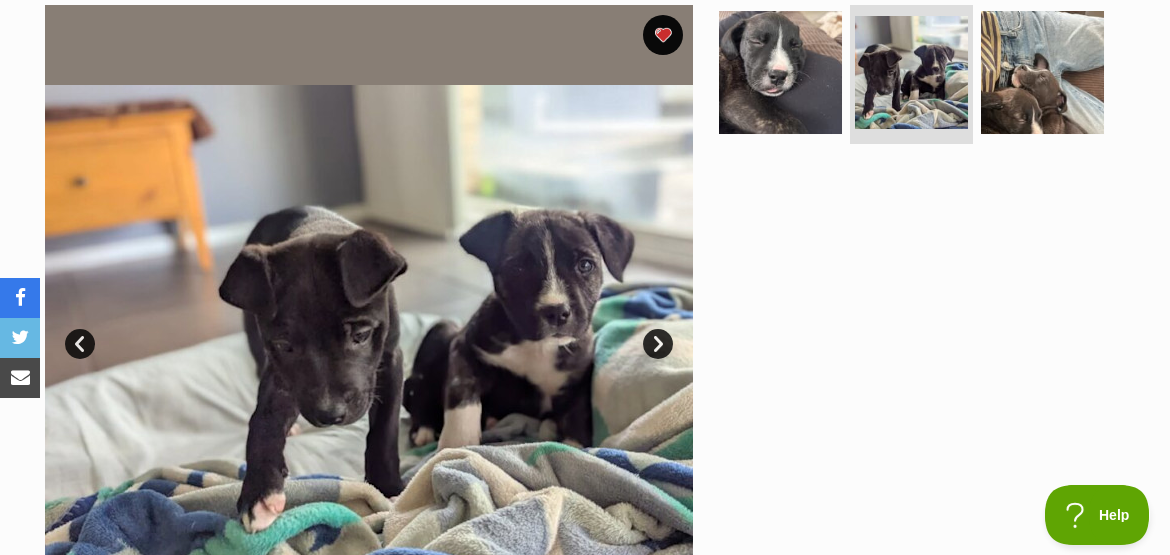 scroll, scrollTop: 454, scrollLeft: 0, axis: vertical 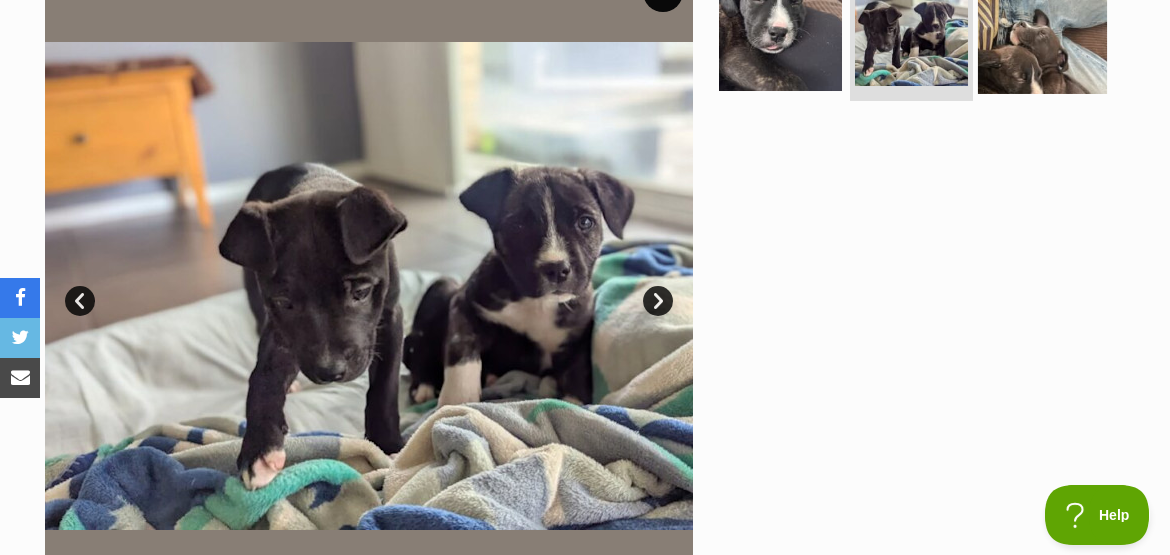 click at bounding box center [1042, 28] 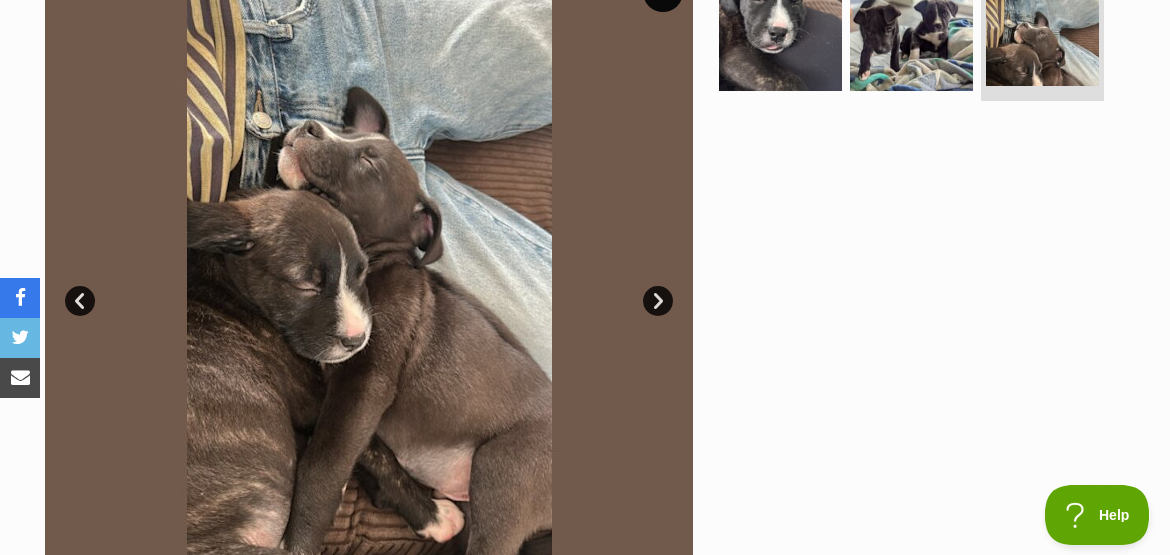 click on "Next" at bounding box center (658, 301) 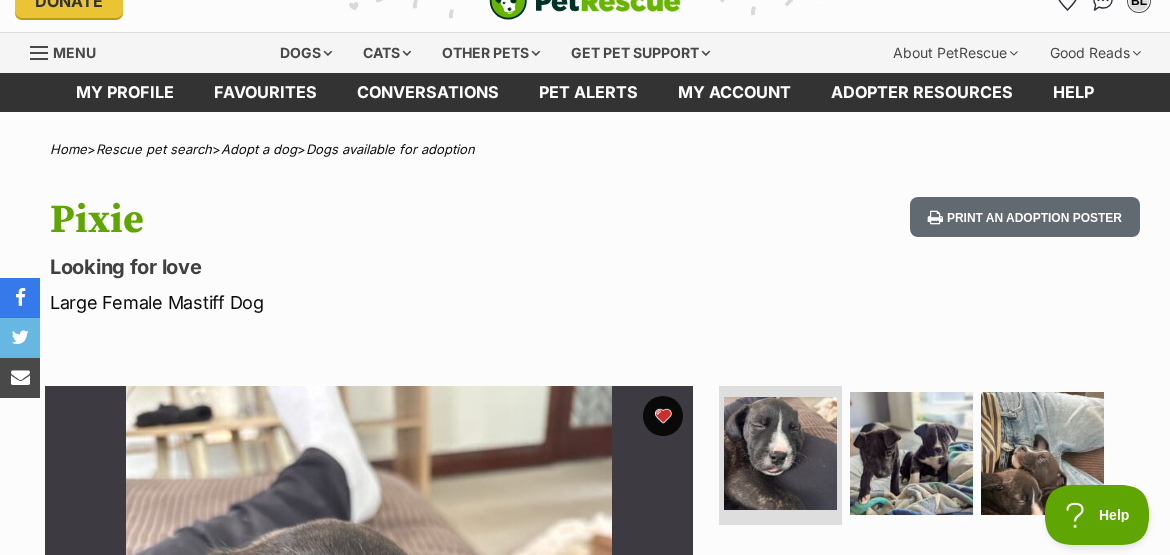 scroll, scrollTop: 0, scrollLeft: 0, axis: both 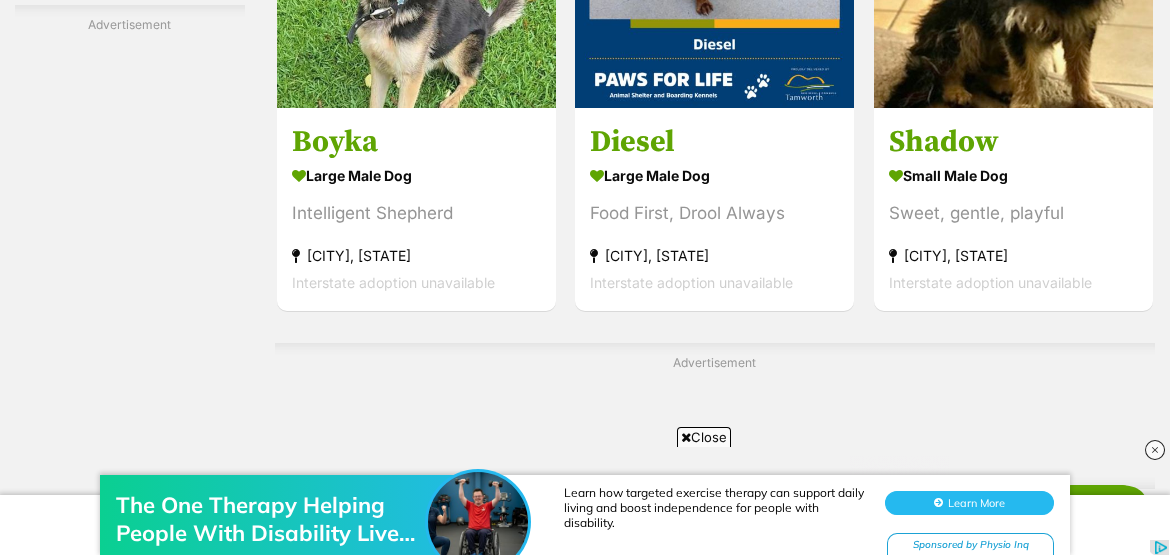 click at bounding box center (1013, 656) 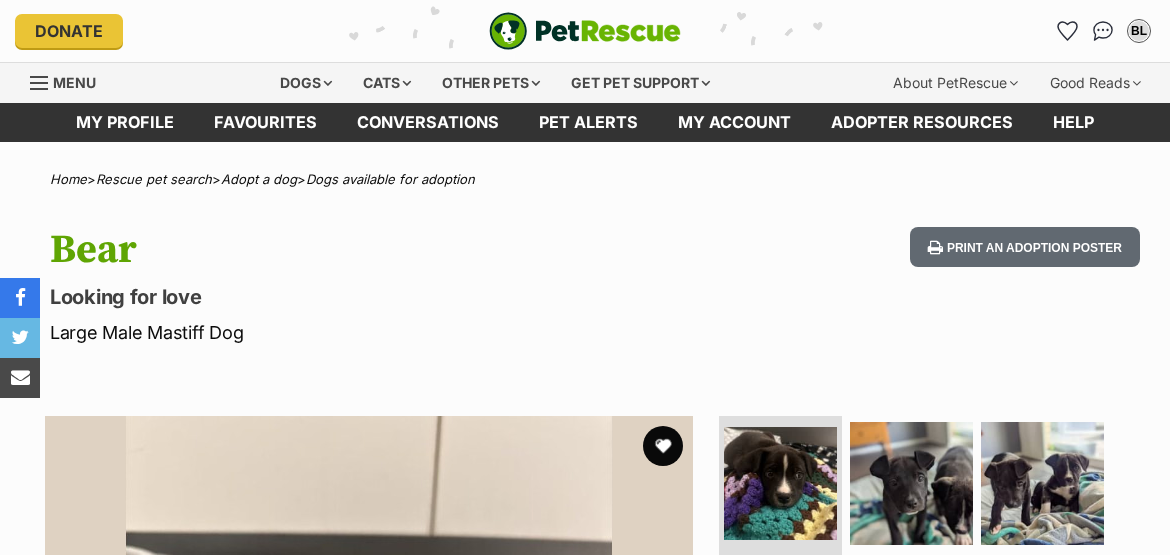 scroll, scrollTop: 0, scrollLeft: 0, axis: both 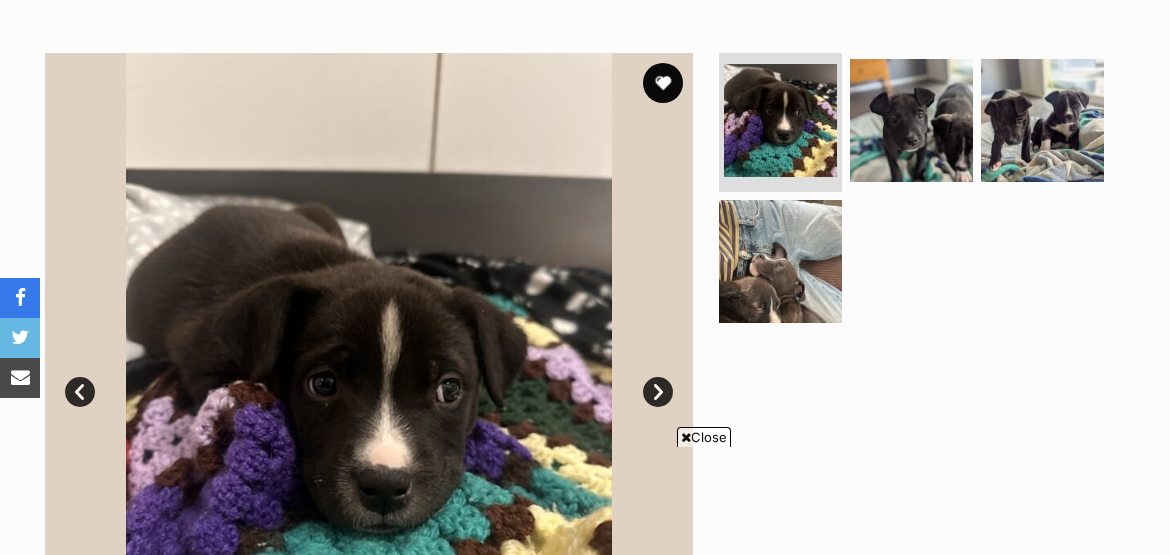 click on "Next" at bounding box center [658, 392] 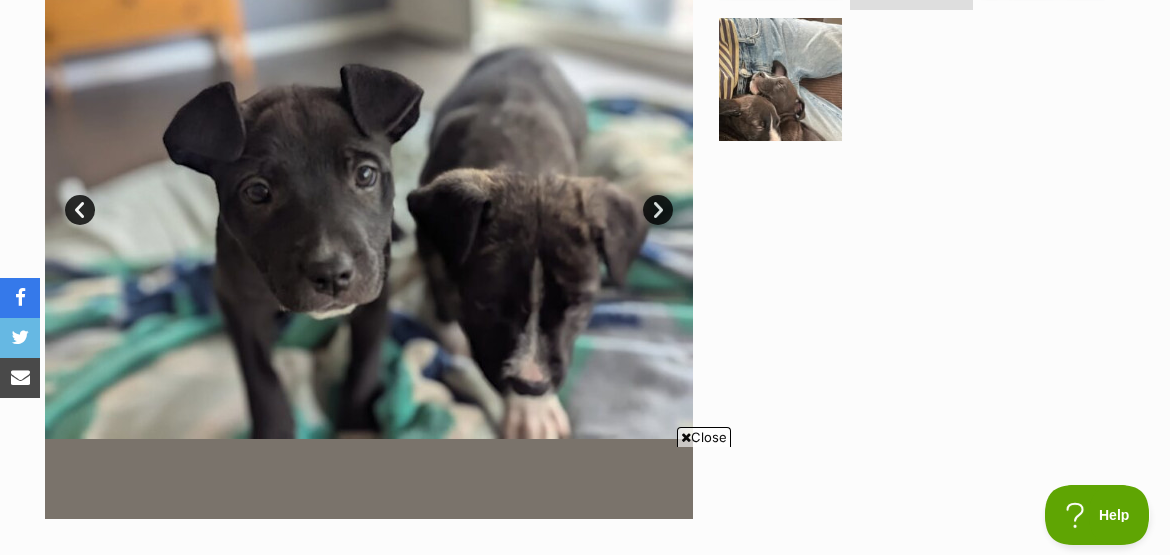 scroll, scrollTop: 0, scrollLeft: 0, axis: both 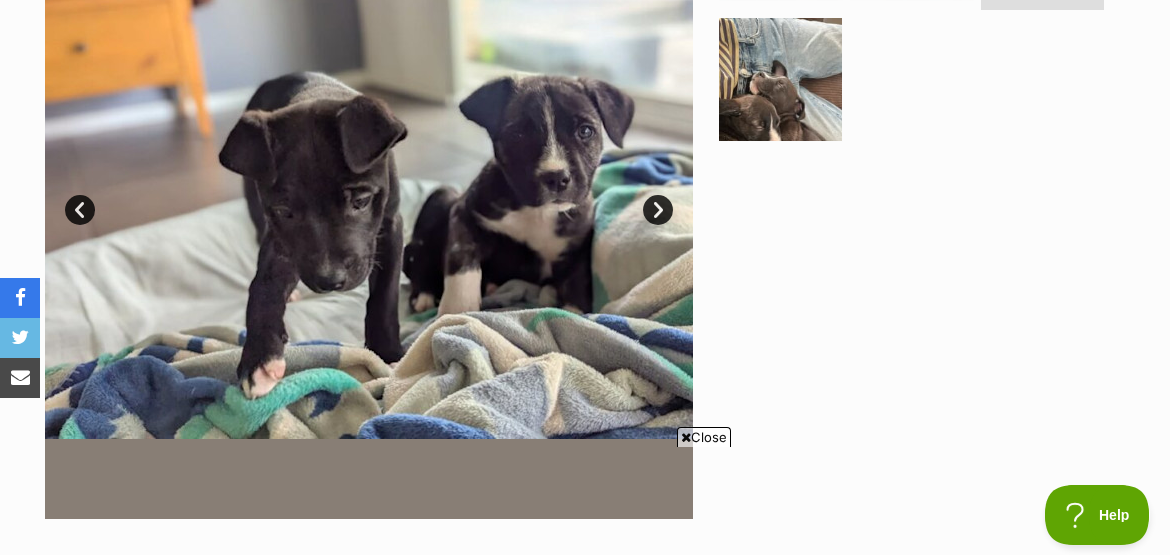 click on "Next" at bounding box center [658, 210] 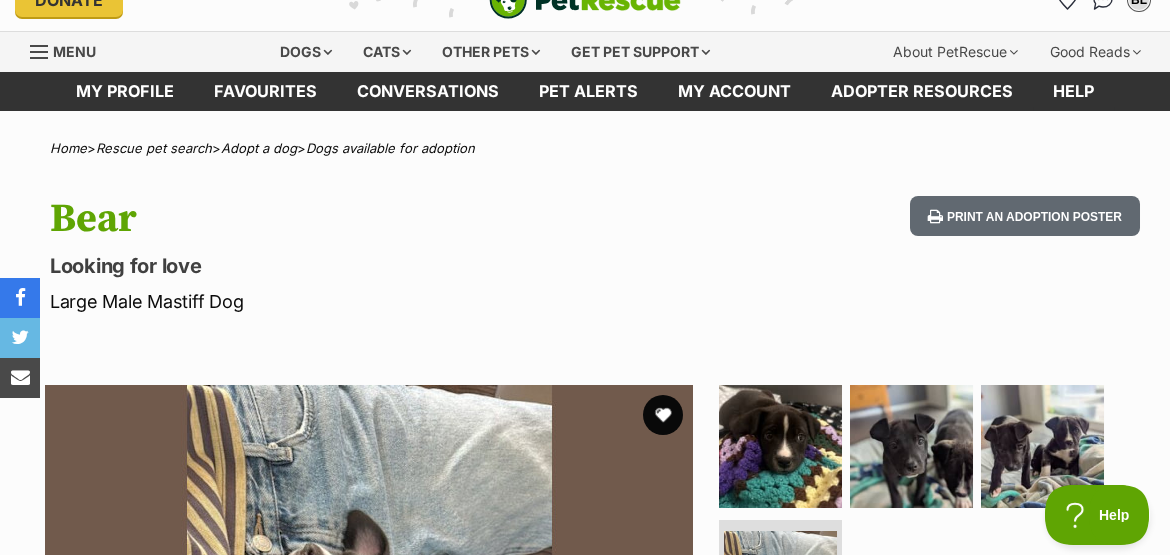 scroll, scrollTop: 0, scrollLeft: 0, axis: both 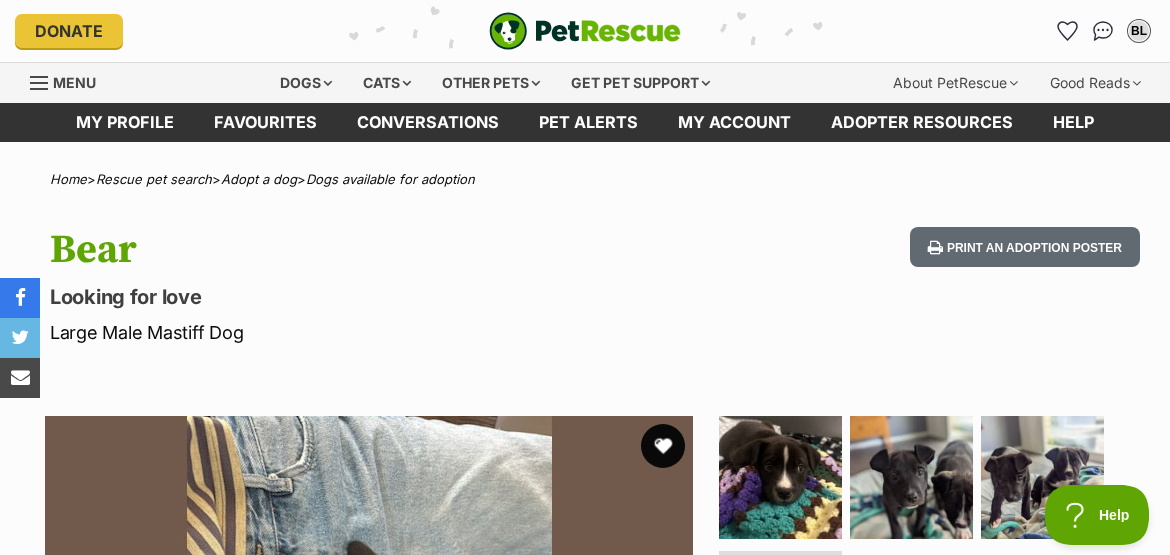 click at bounding box center (663, 446) 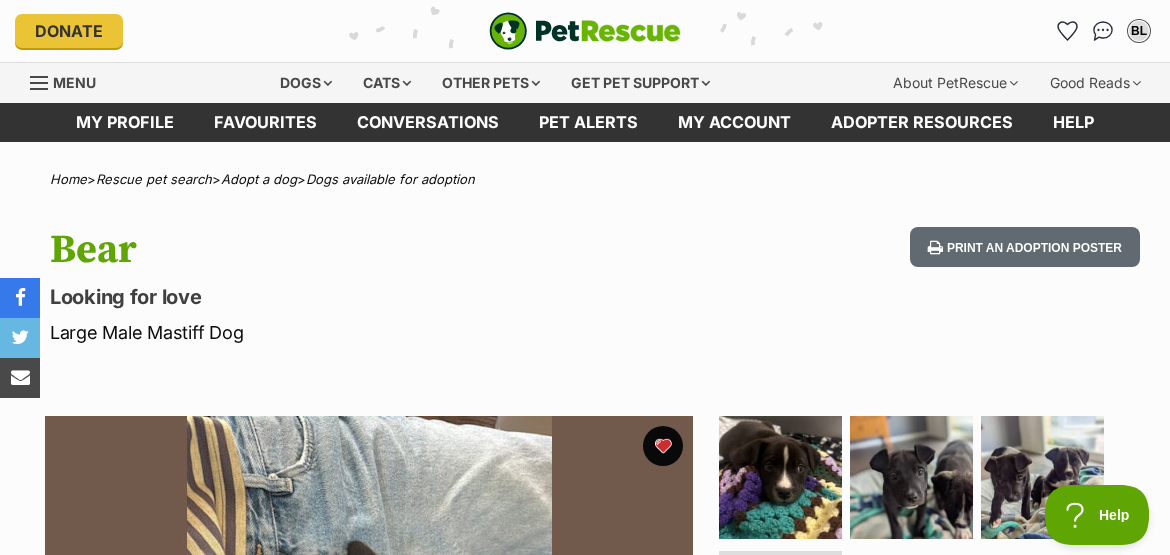 scroll, scrollTop: 0, scrollLeft: 0, axis: both 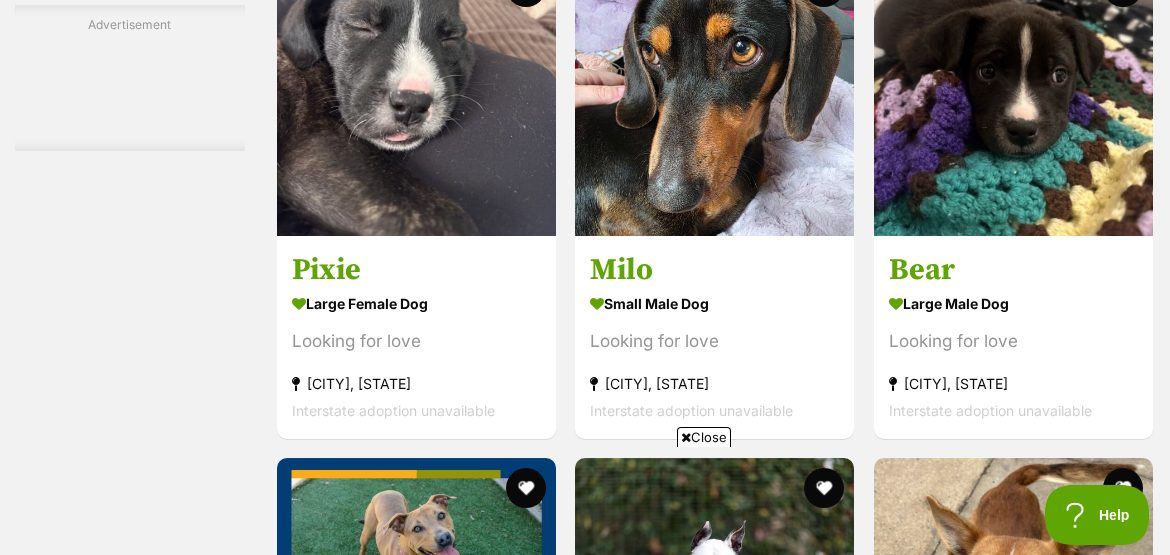 click at bounding box center [416, 1786] 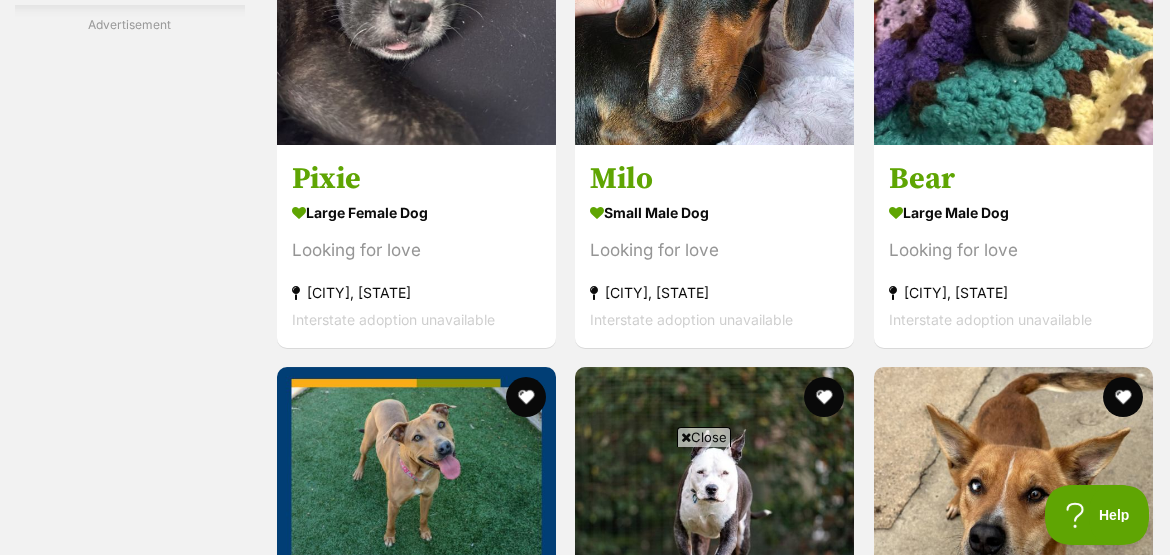 scroll, scrollTop: 0, scrollLeft: 0, axis: both 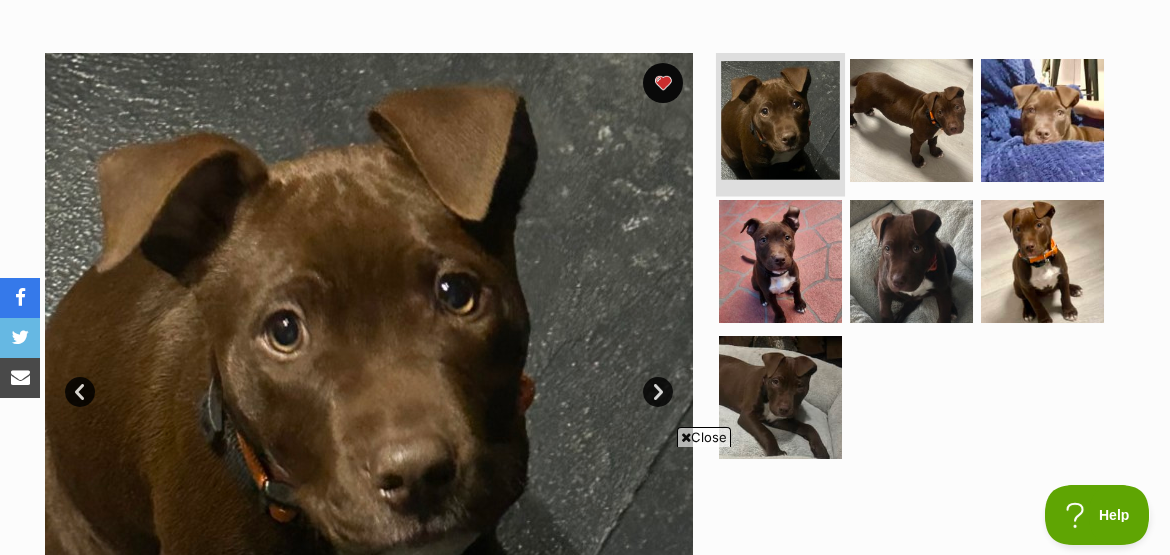click at bounding box center [780, 120] 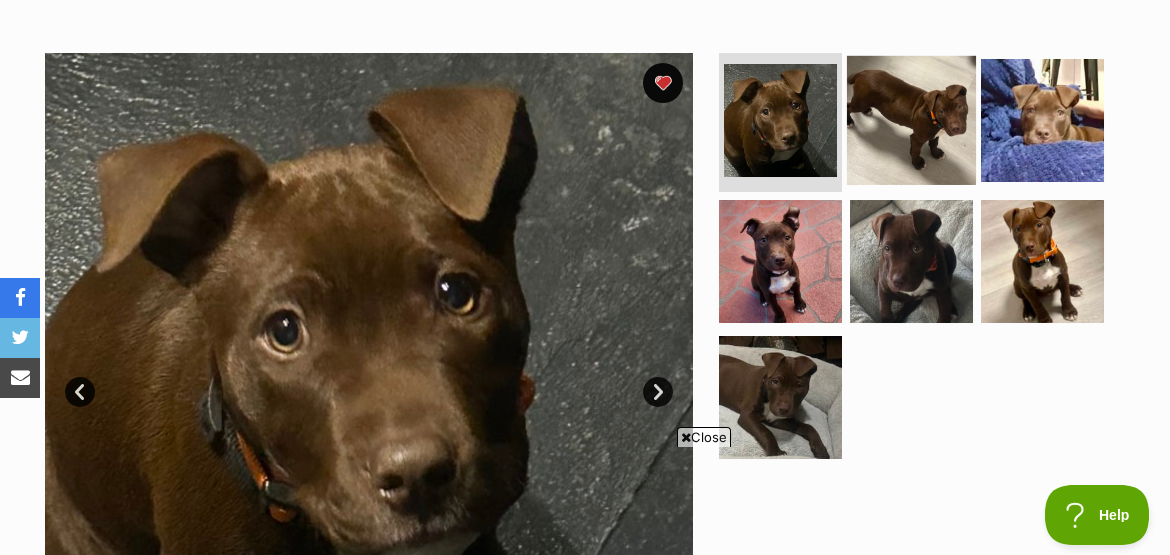 click at bounding box center (911, 119) 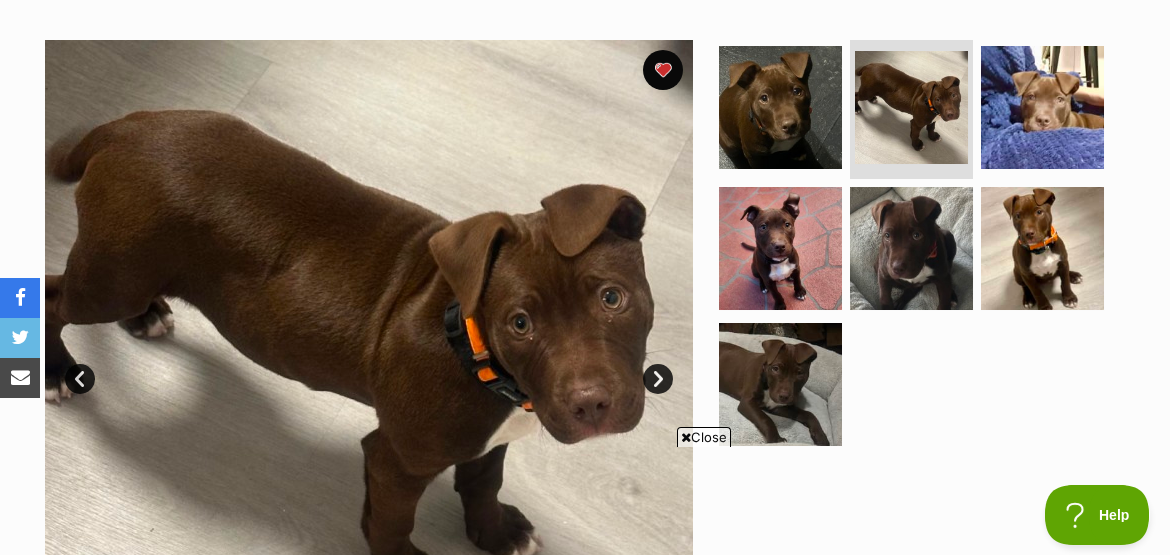 scroll, scrollTop: 363, scrollLeft: 0, axis: vertical 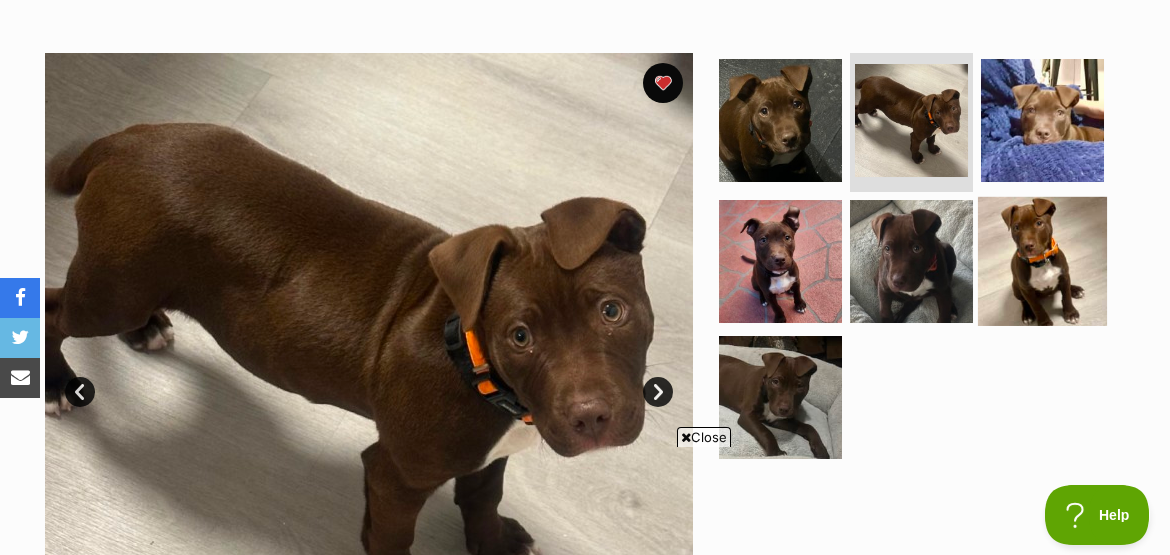 click at bounding box center (1042, 261) 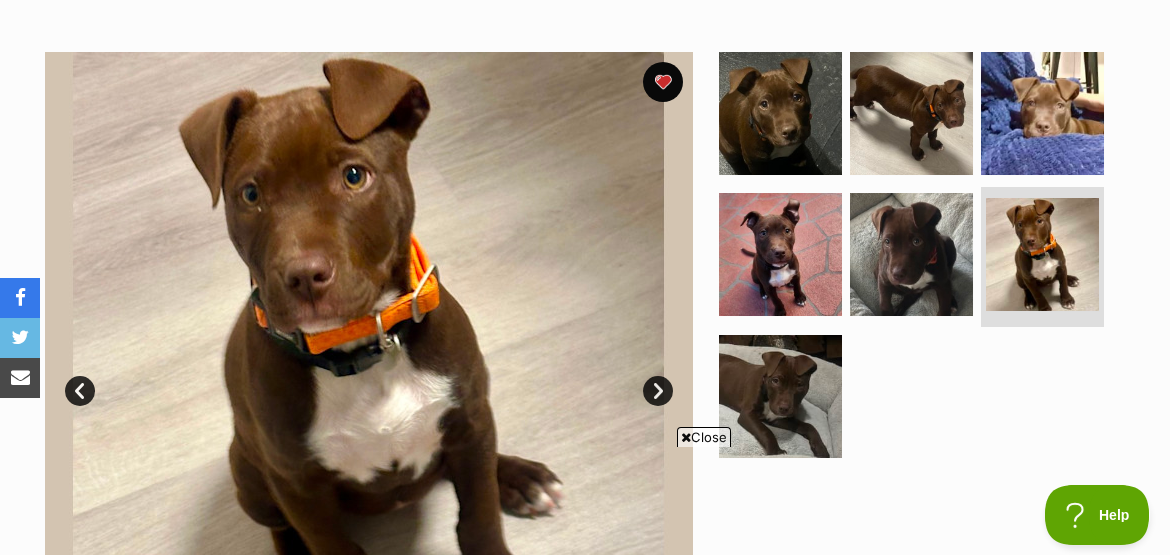 scroll, scrollTop: 363, scrollLeft: 0, axis: vertical 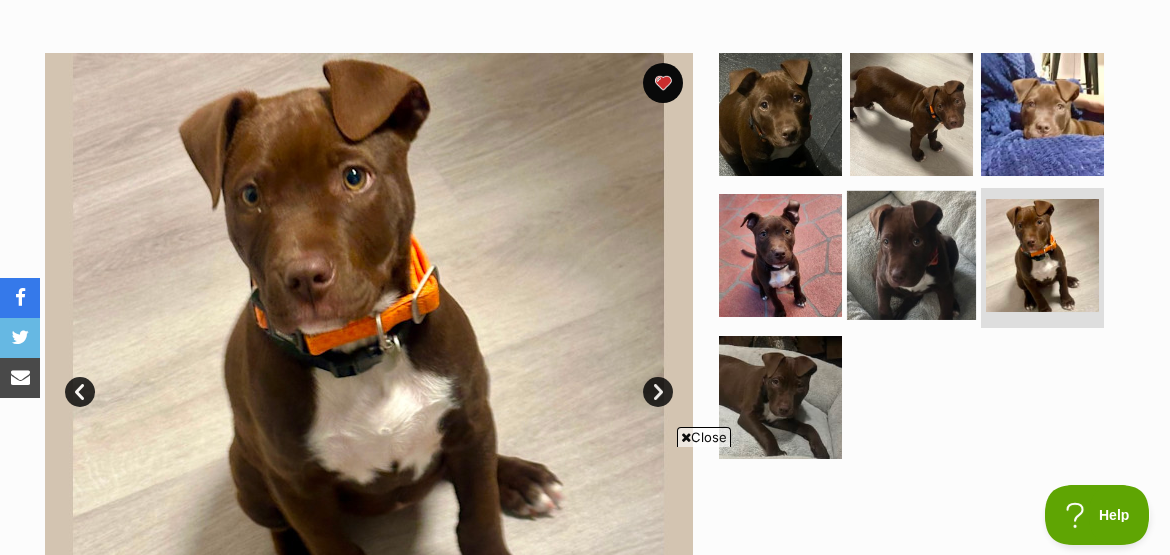 click at bounding box center (911, 255) 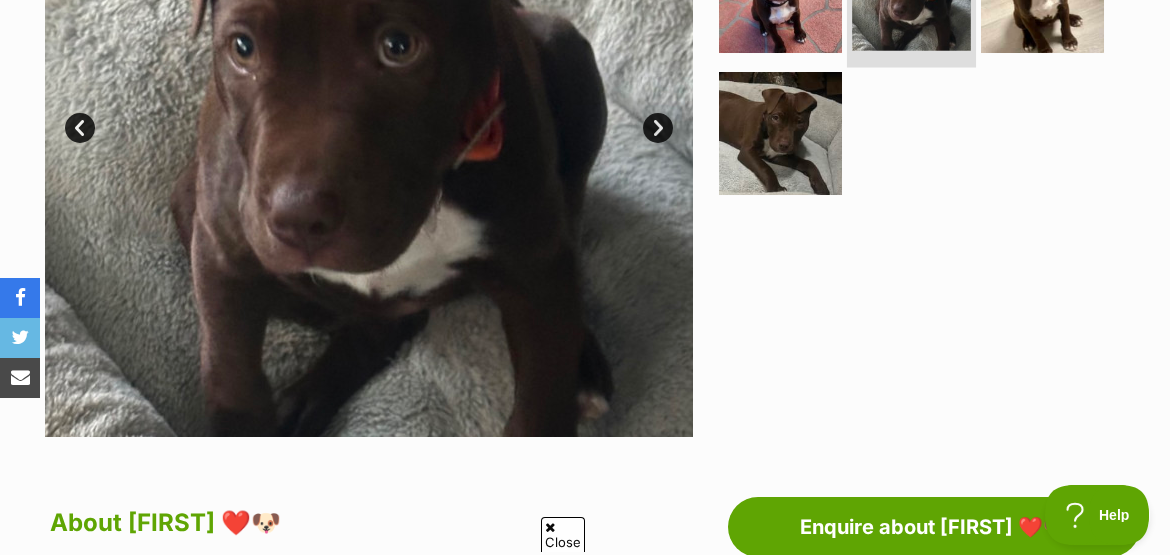 scroll, scrollTop: 636, scrollLeft: 0, axis: vertical 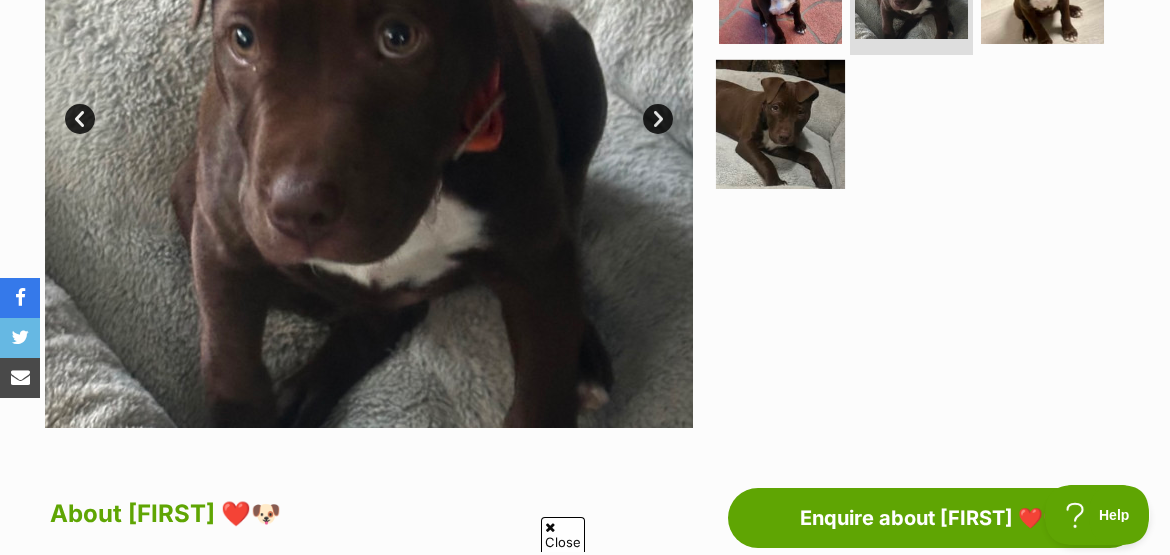 click at bounding box center (780, 124) 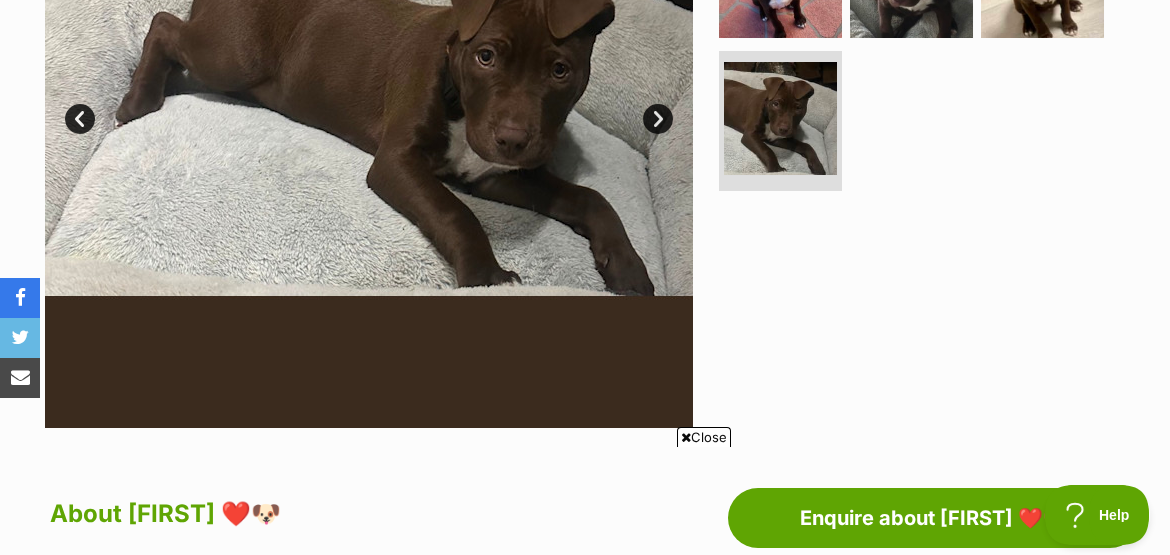 scroll, scrollTop: 0, scrollLeft: 0, axis: both 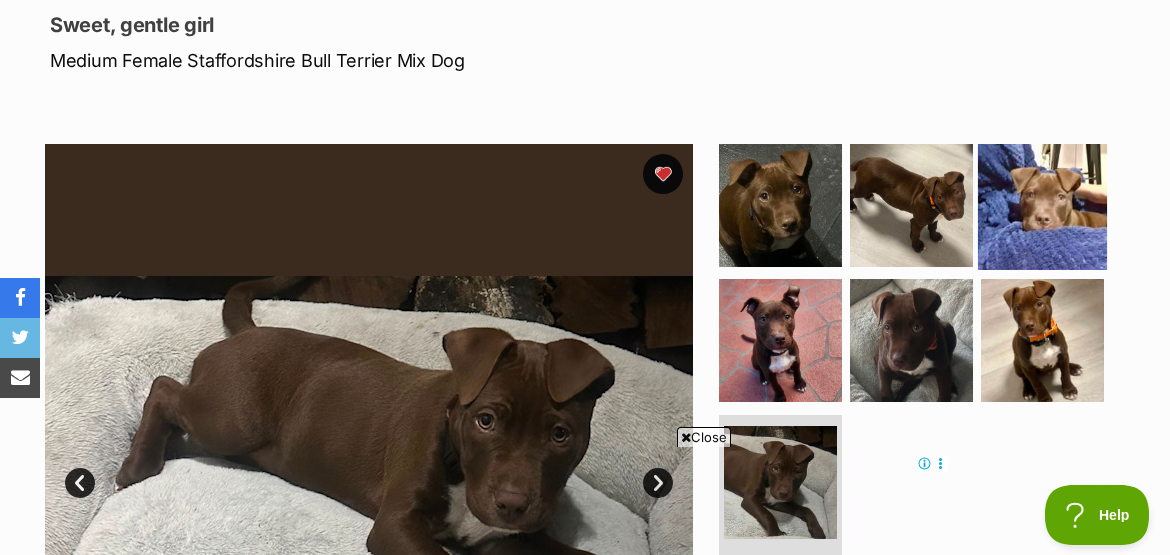 click at bounding box center (1042, 204) 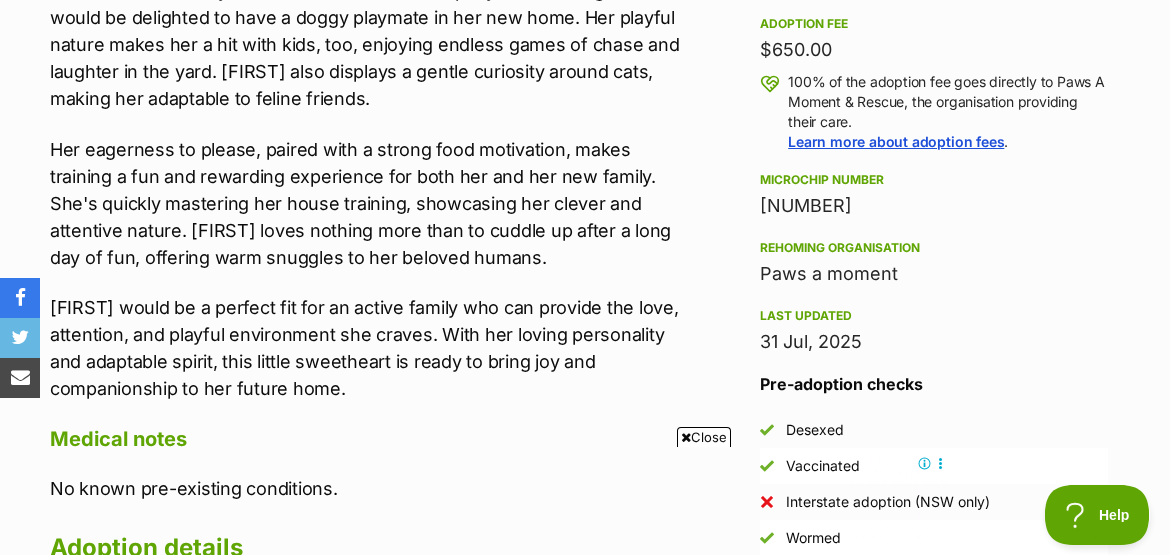 scroll, scrollTop: 1272, scrollLeft: 0, axis: vertical 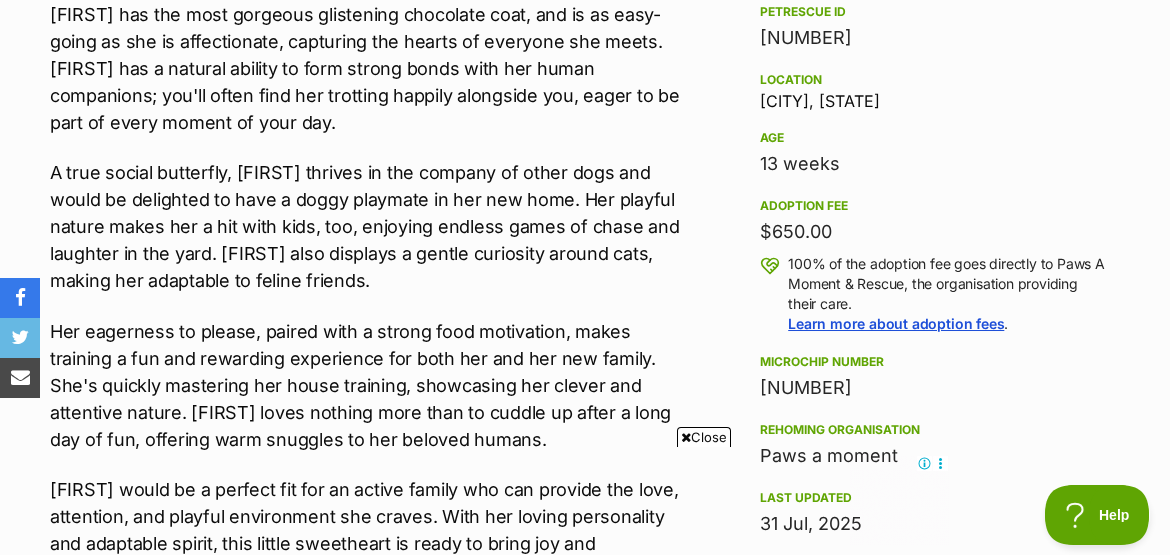 drag, startPoint x: 943, startPoint y: 165, endPoint x: 760, endPoint y: 165, distance: 183 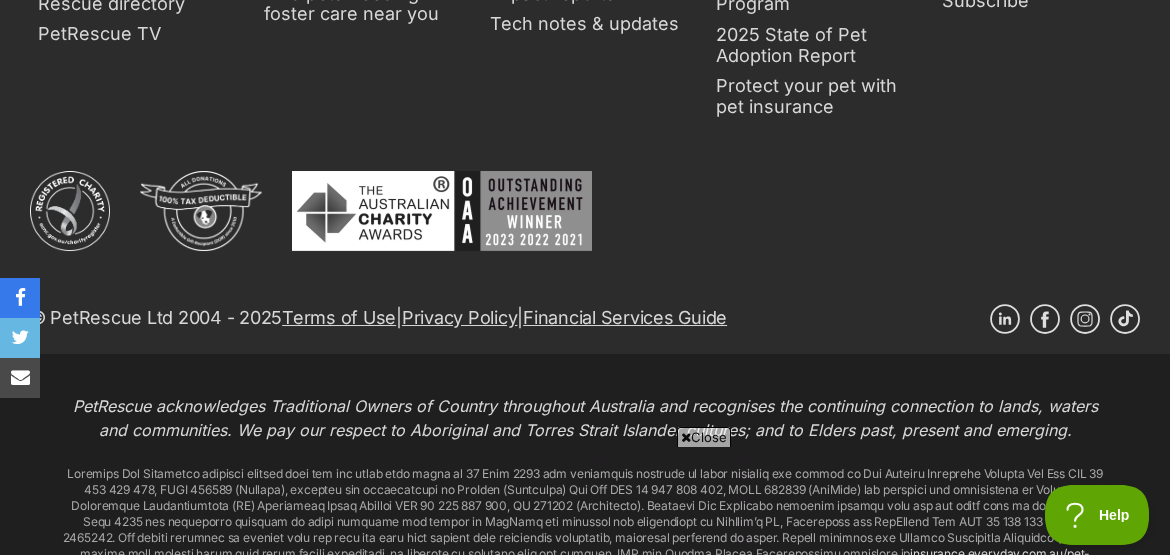 scroll, scrollTop: 3614, scrollLeft: 0, axis: vertical 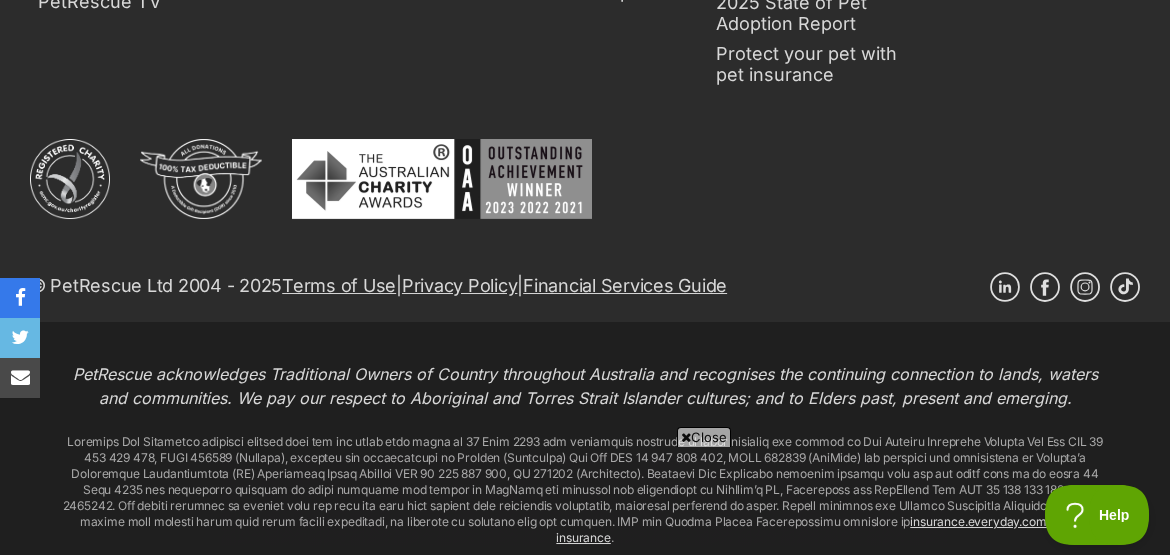 click on "Rabbits" at bounding box center [133, -141] 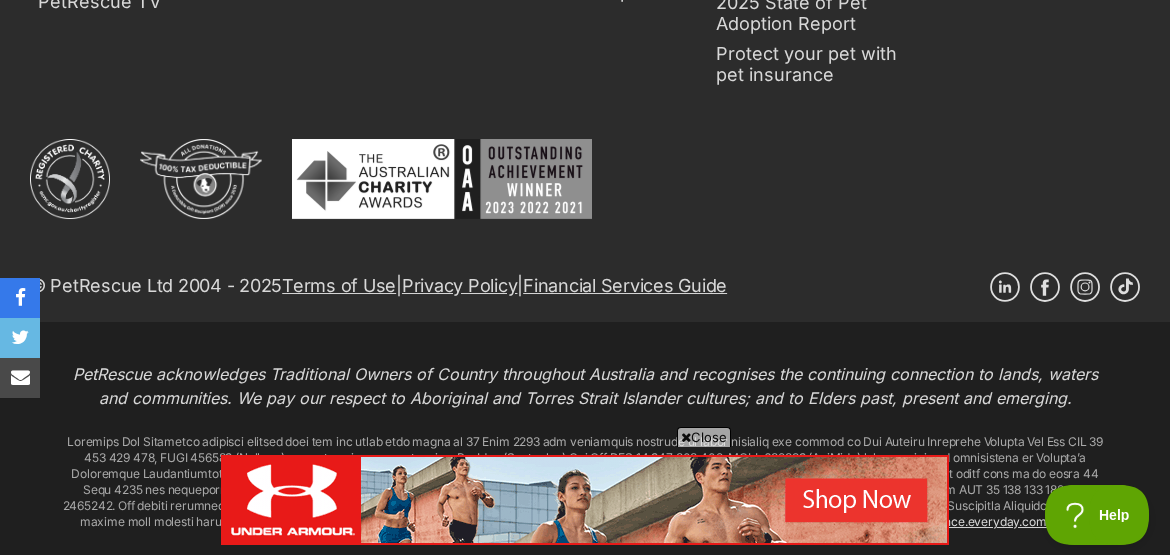 scroll, scrollTop: 0, scrollLeft: 0, axis: both 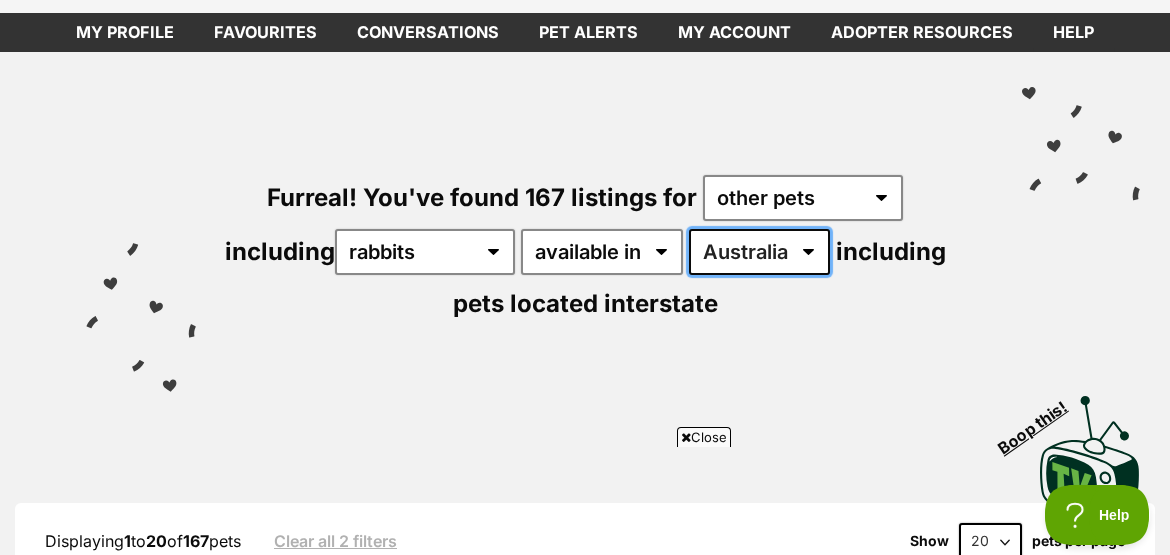 click on "Australia
ACT
NSW
SA
TAS
VIC
WA" at bounding box center [759, 252] 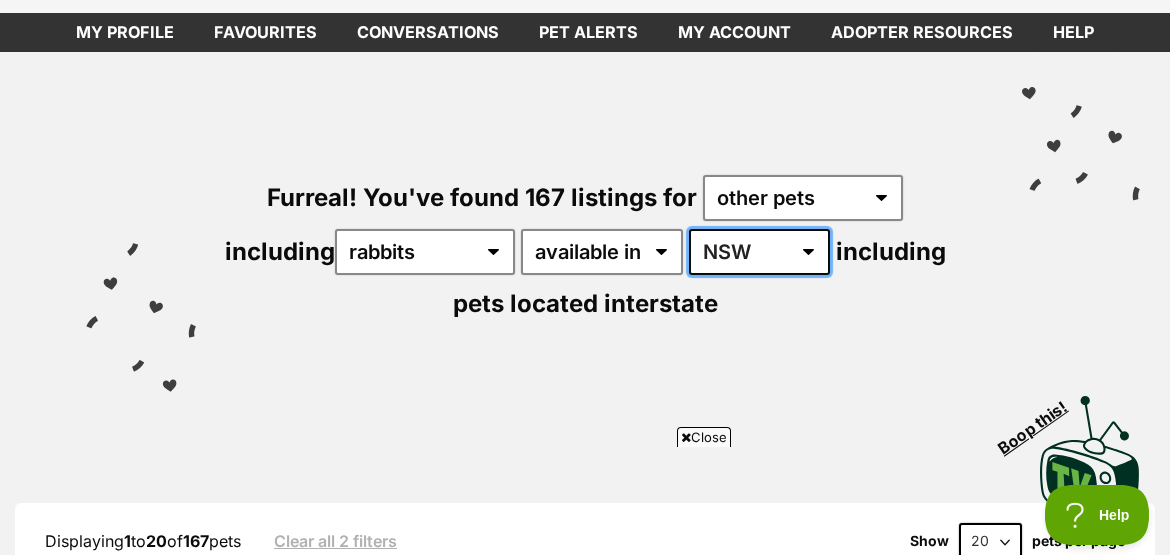 click on "Australia
ACT
NSW
SA
TAS
VIC
WA" at bounding box center (759, 252) 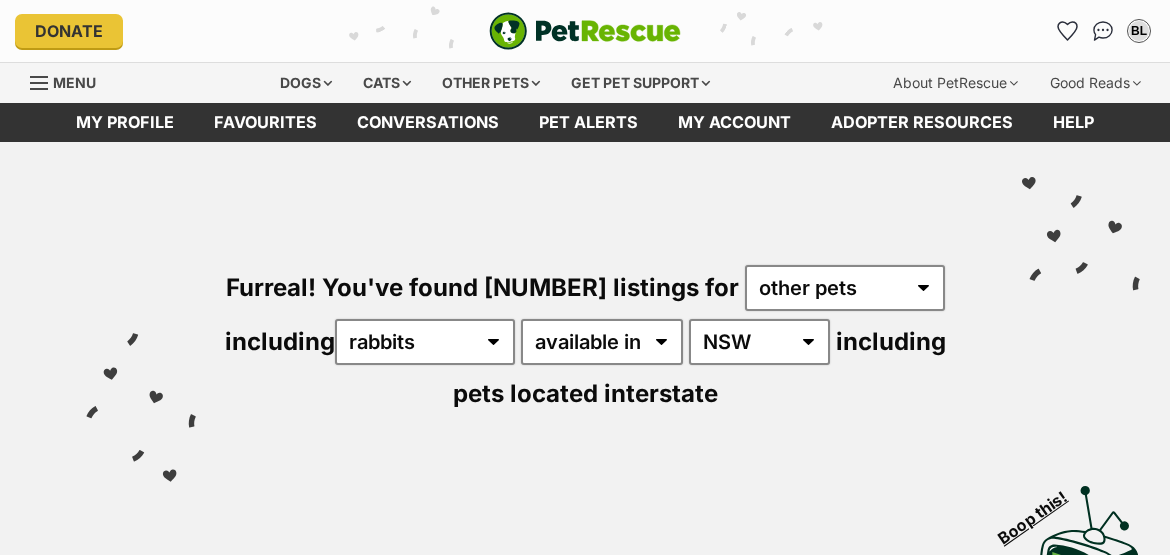 scroll, scrollTop: 0, scrollLeft: 0, axis: both 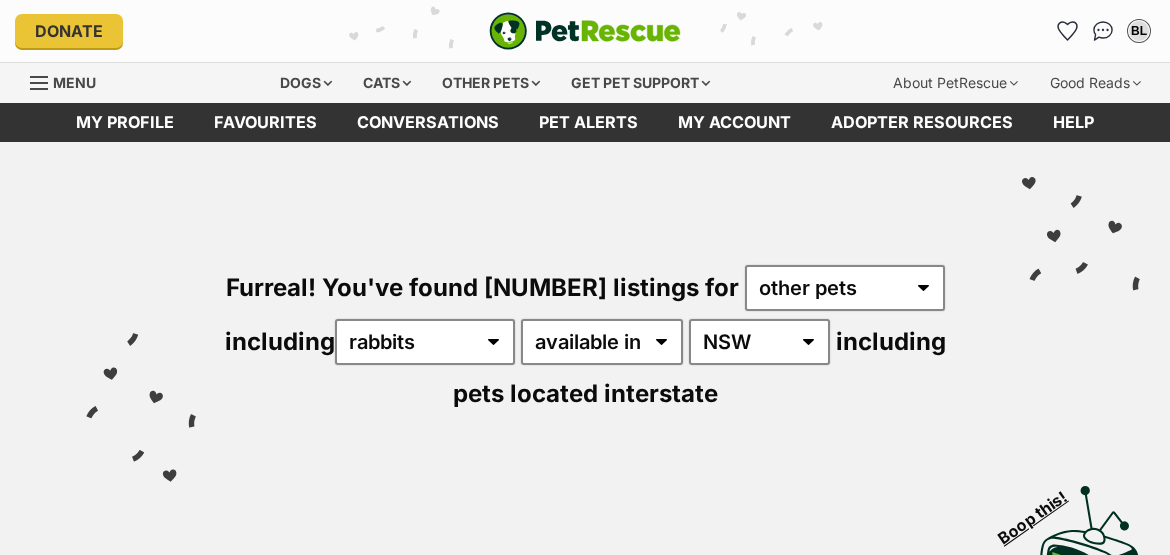 select on "disabled" 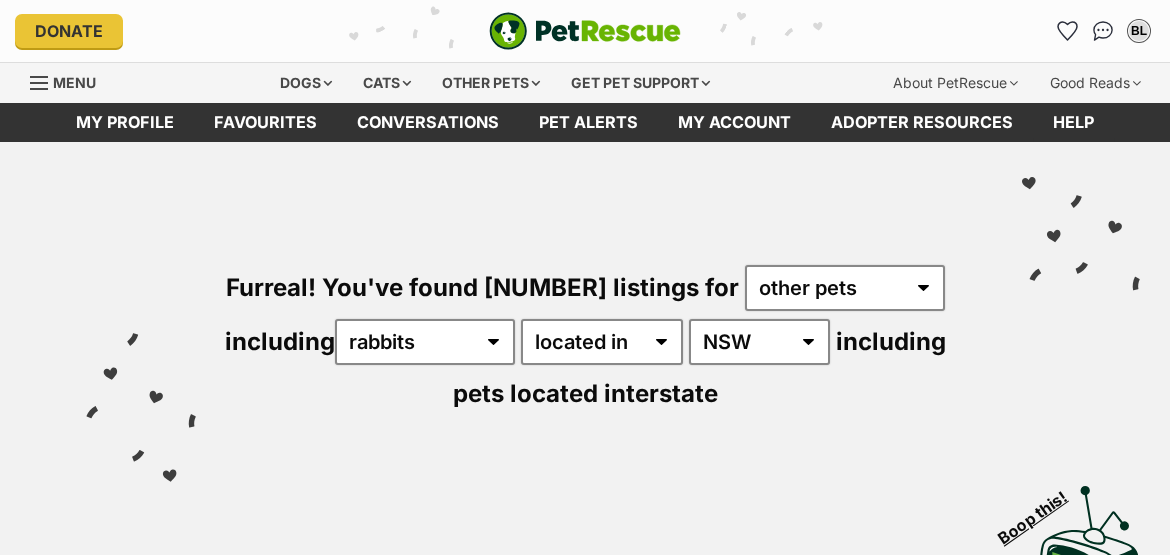 click on "available in
located in" at bounding box center [602, 342] 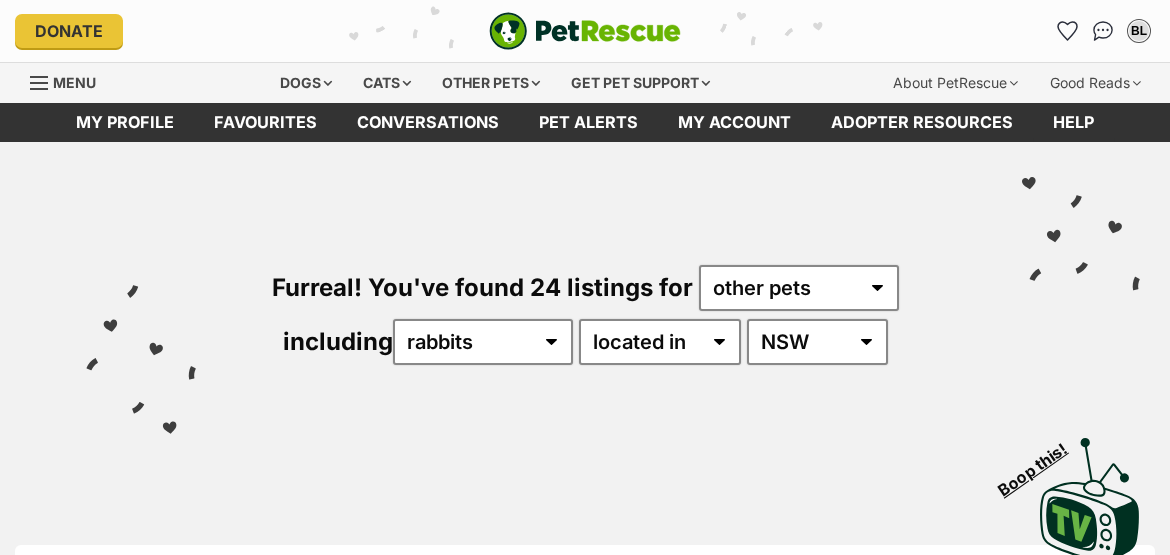 scroll, scrollTop: 636, scrollLeft: 0, axis: vertical 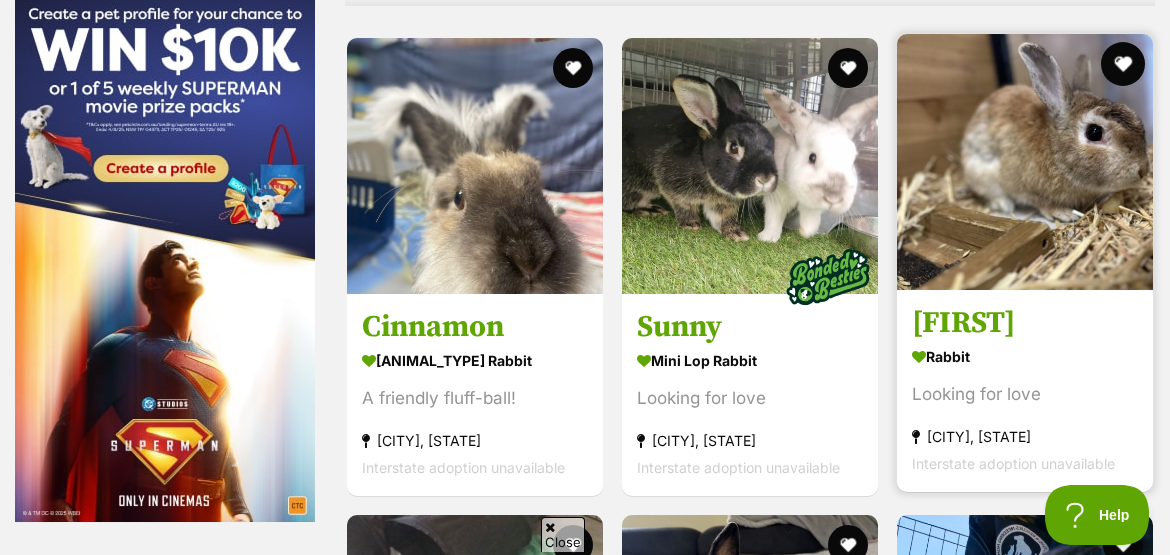 click at bounding box center [1123, 64] 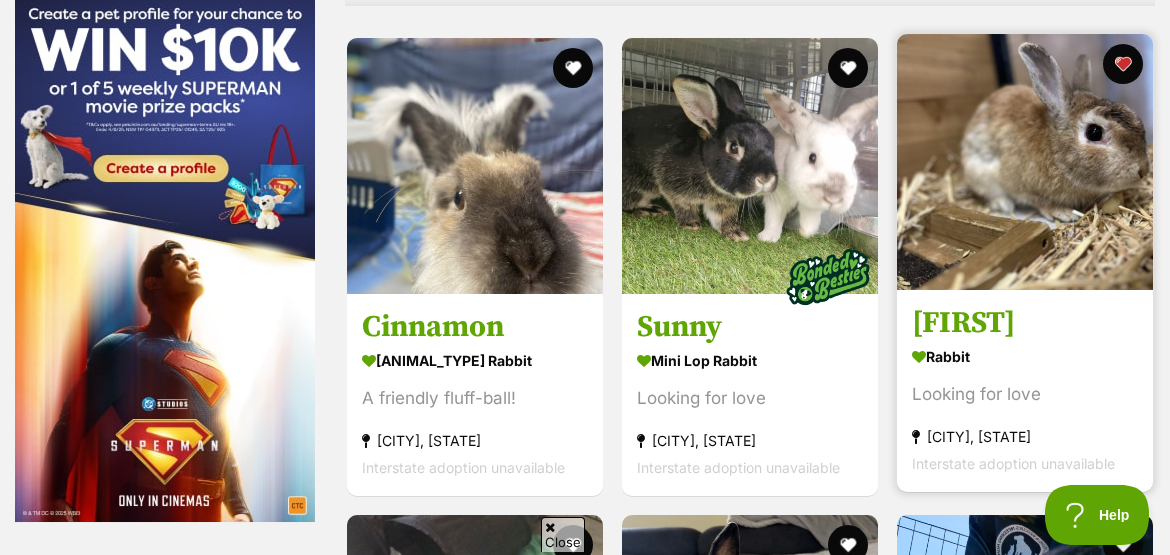 click at bounding box center (1025, 162) 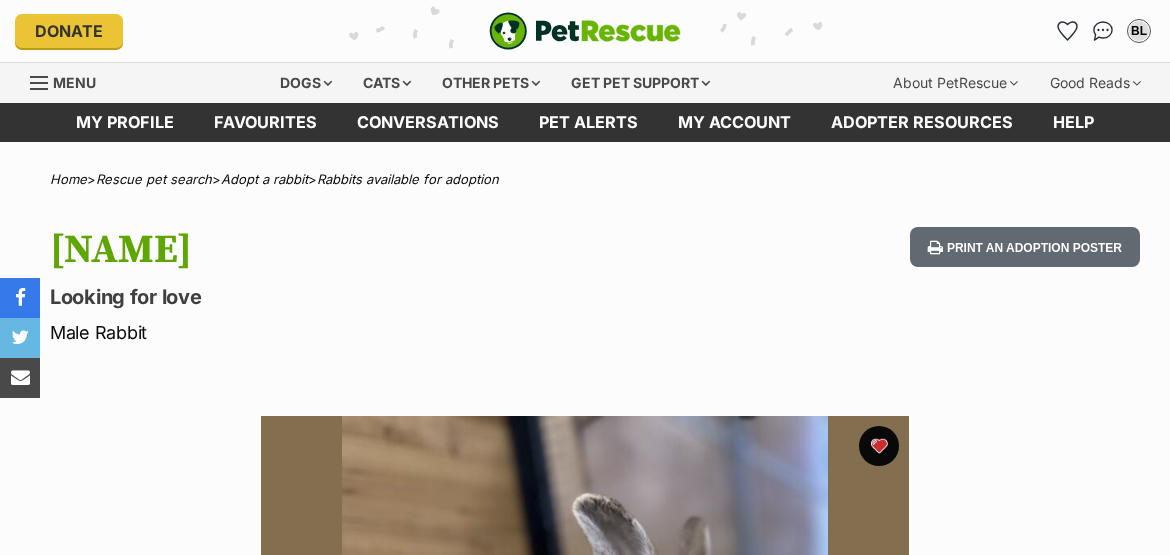 scroll, scrollTop: 0, scrollLeft: 0, axis: both 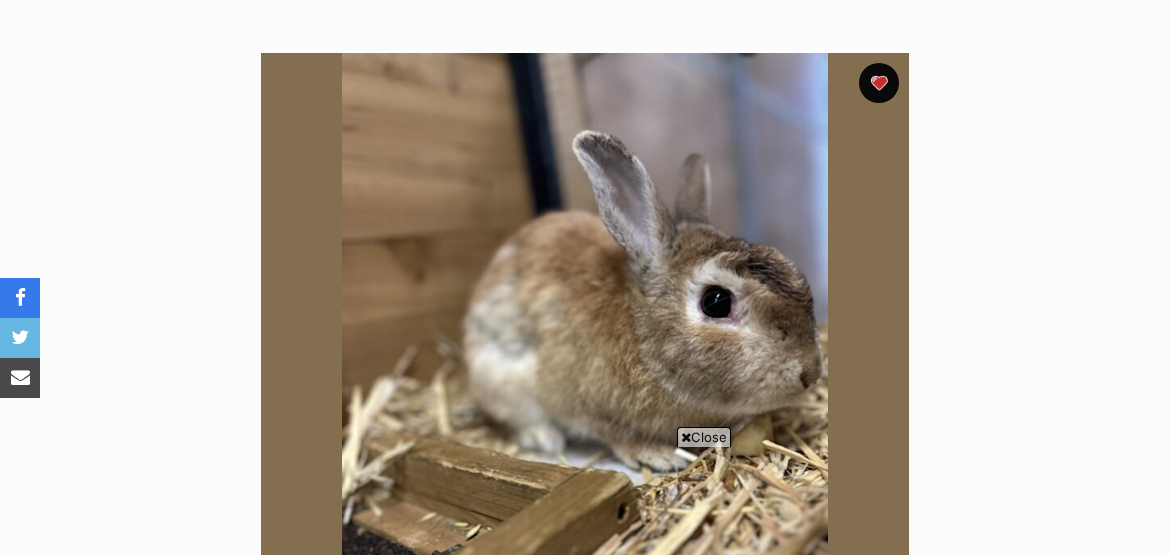 click on "Close" at bounding box center [704, 437] 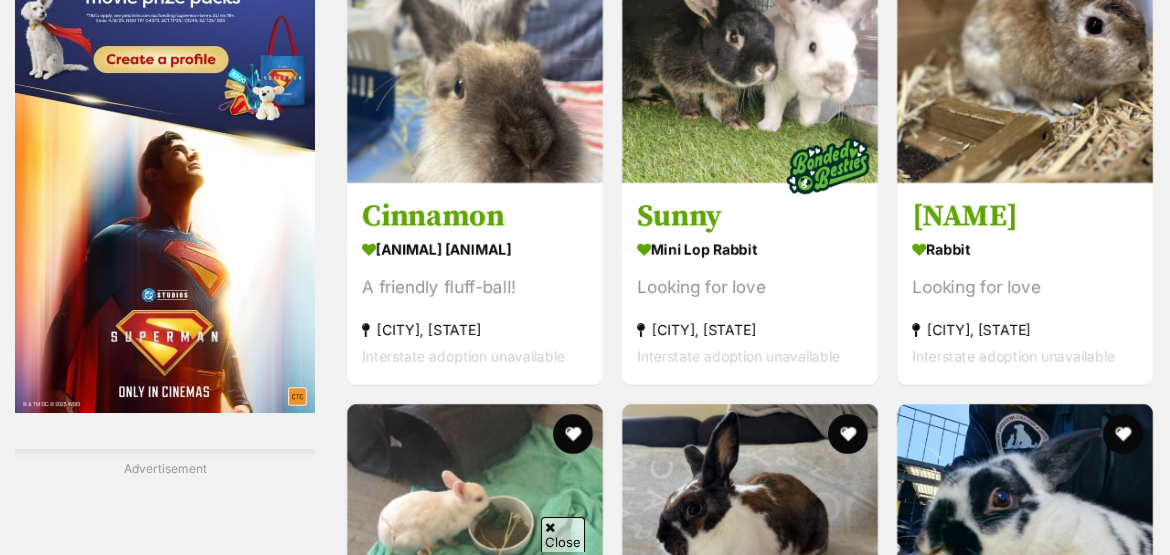 scroll, scrollTop: 3018, scrollLeft: 0, axis: vertical 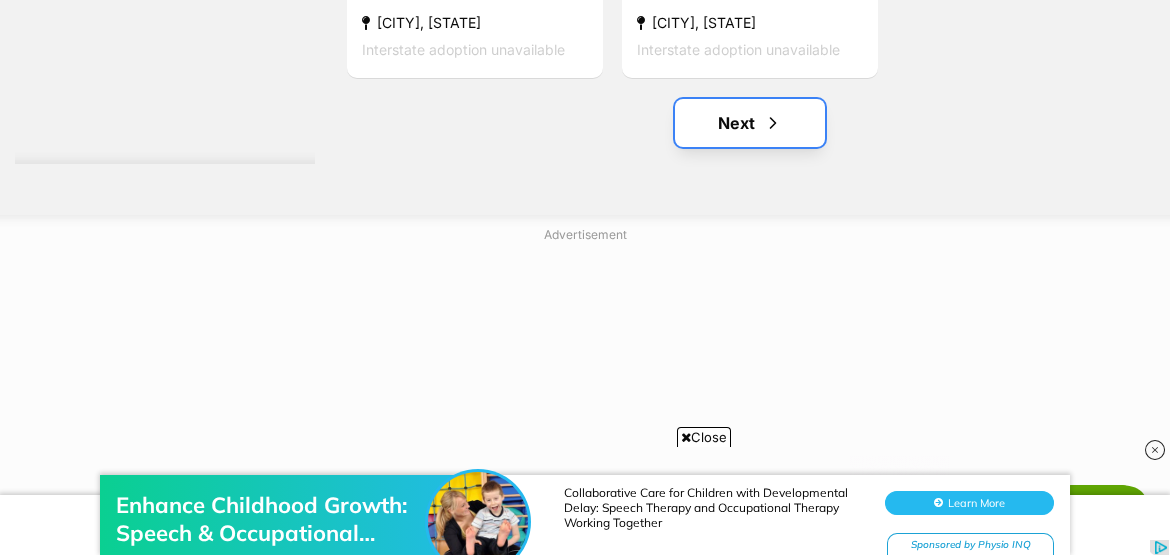 click on "Next" at bounding box center (750, 123) 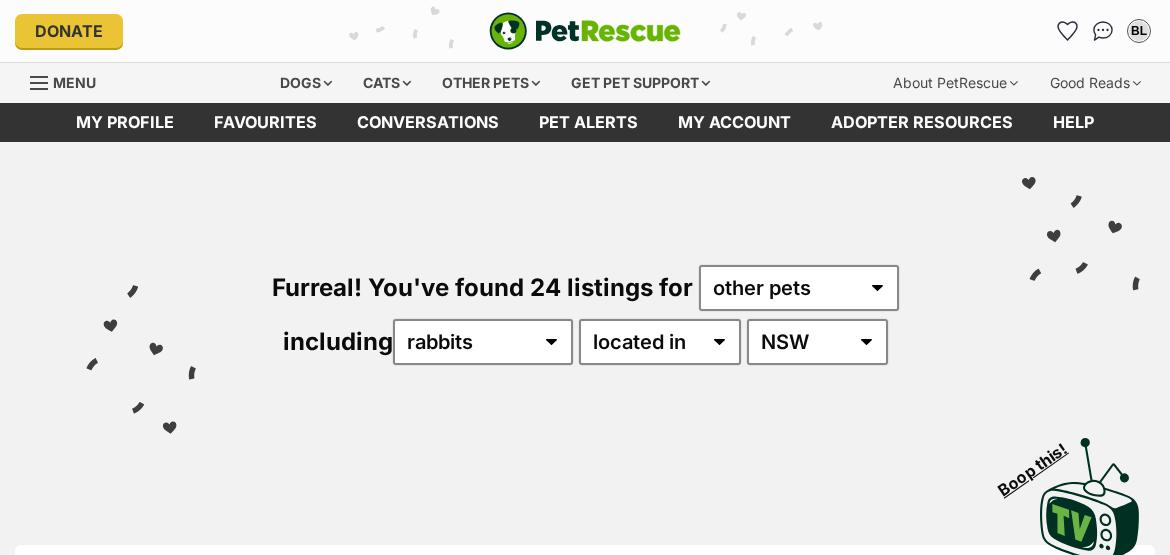 scroll, scrollTop: 0, scrollLeft: 0, axis: both 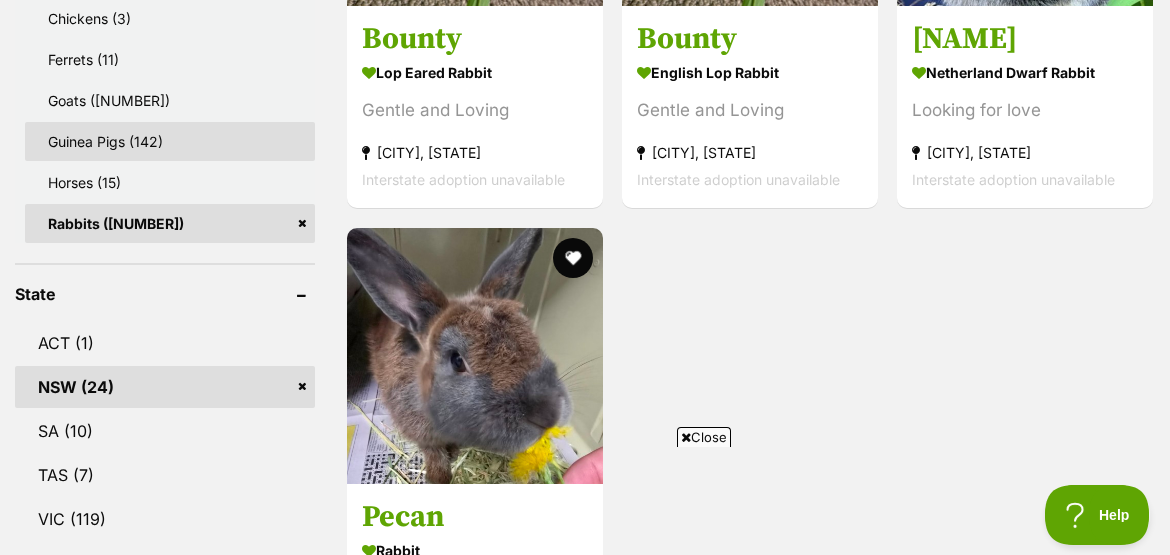 click on "Guinea Pigs (142)" at bounding box center (170, 141) 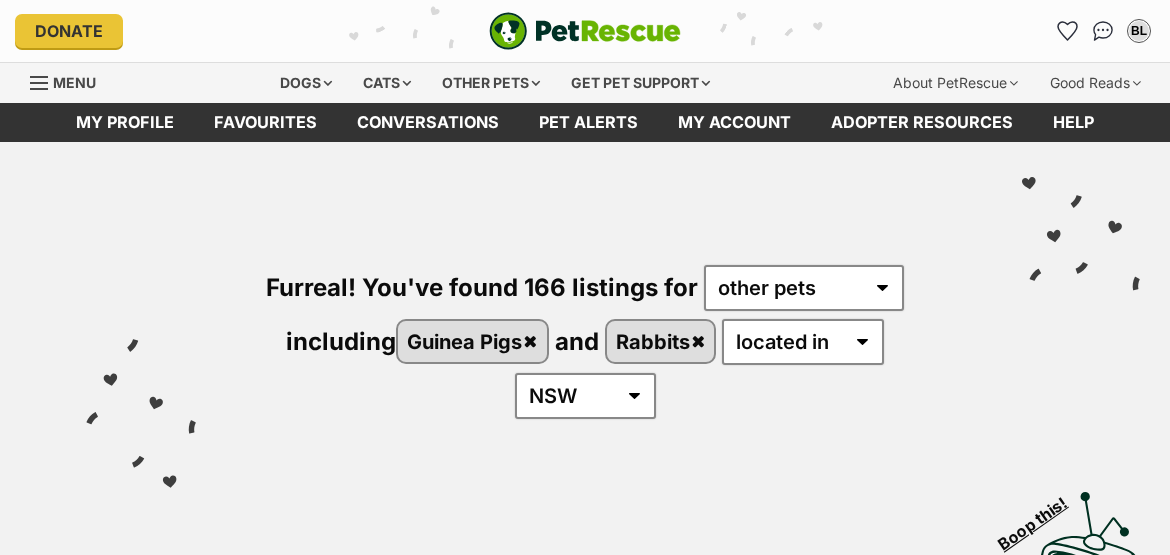 scroll, scrollTop: 0, scrollLeft: 0, axis: both 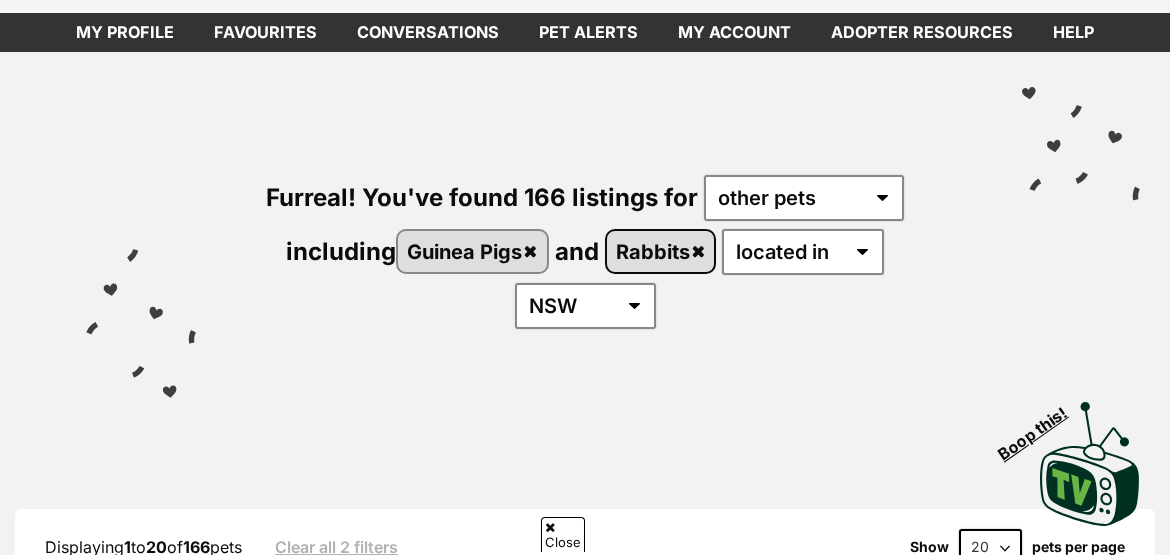 click on "Rabbits" at bounding box center (661, 251) 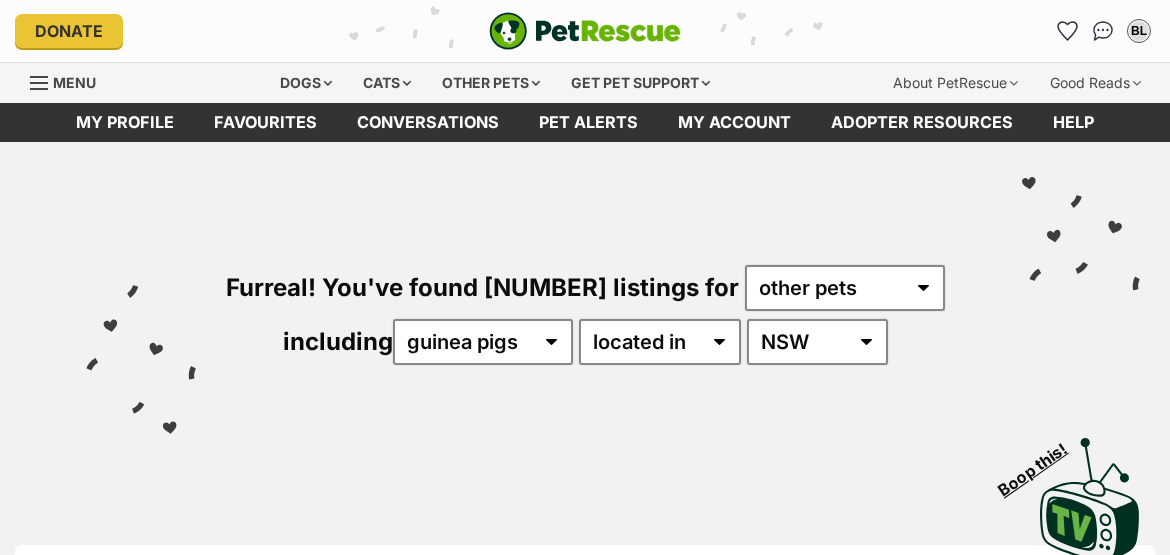 scroll, scrollTop: 636, scrollLeft: 0, axis: vertical 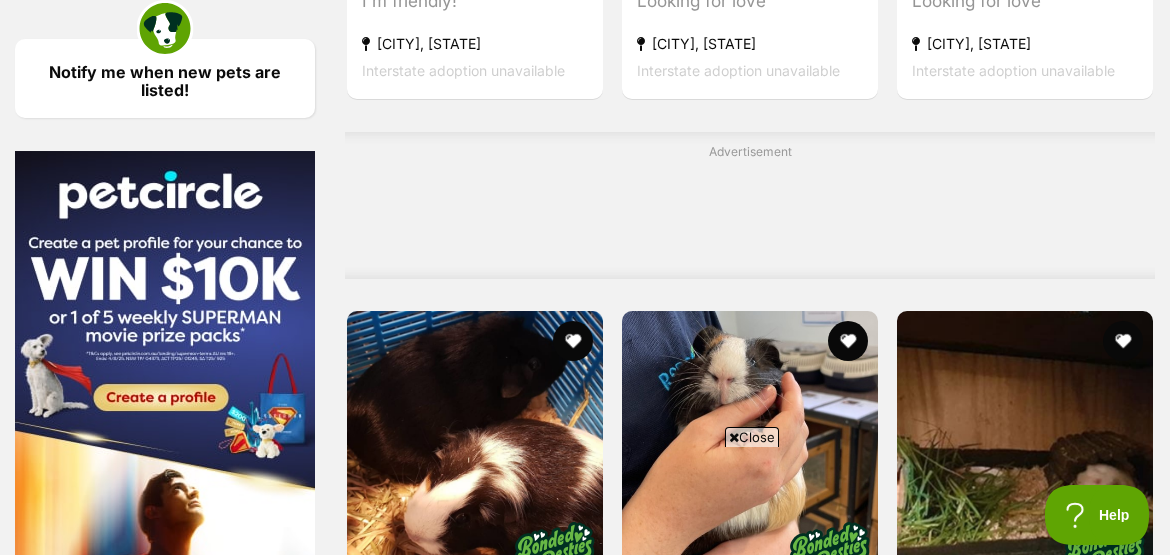 click on "Pets looking for a home together (25)" at bounding box center (165, -78) 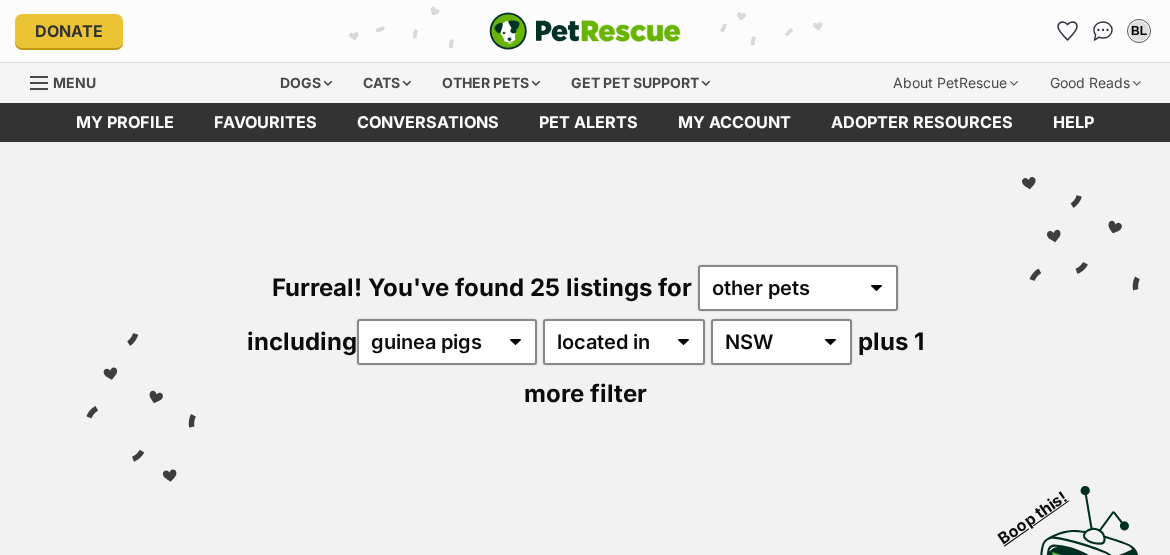 scroll, scrollTop: 0, scrollLeft: 0, axis: both 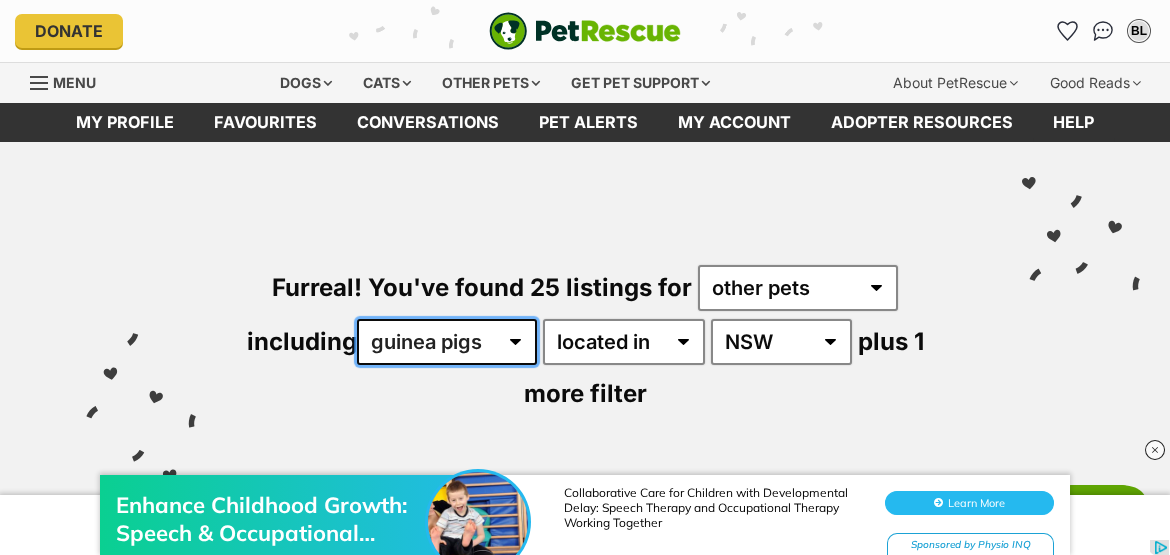 drag, startPoint x: 829, startPoint y: 368, endPoint x: 815, endPoint y: 351, distance: 22.022715 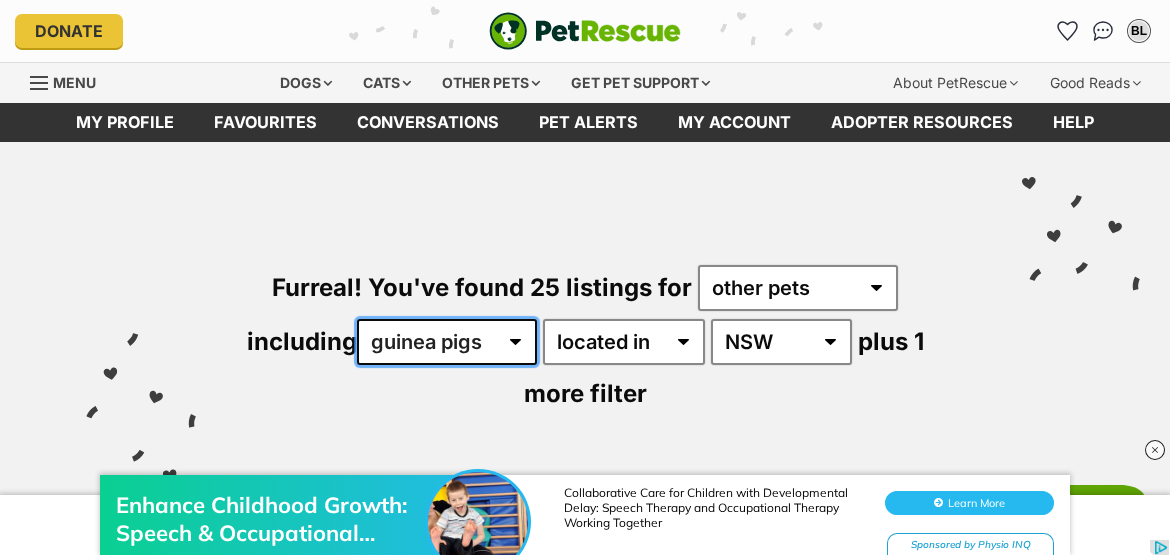 select on "Ferrets" 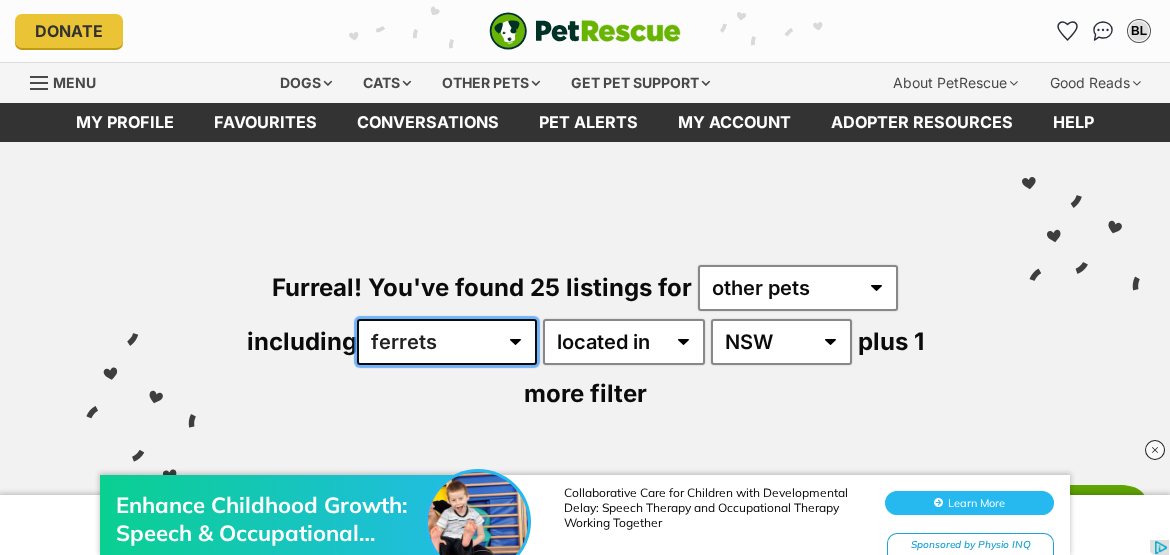click on "all other pets
Ferrets
Goats
Guinea Pigs
Horses
Rabbits" at bounding box center [447, 342] 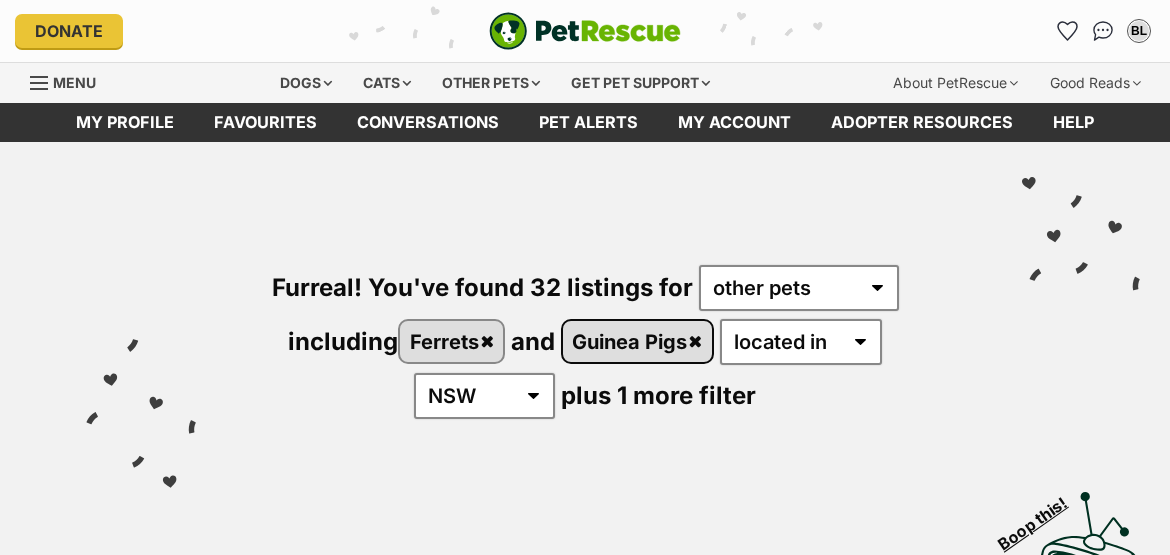 click on "Guinea Pigs" at bounding box center [637, 341] 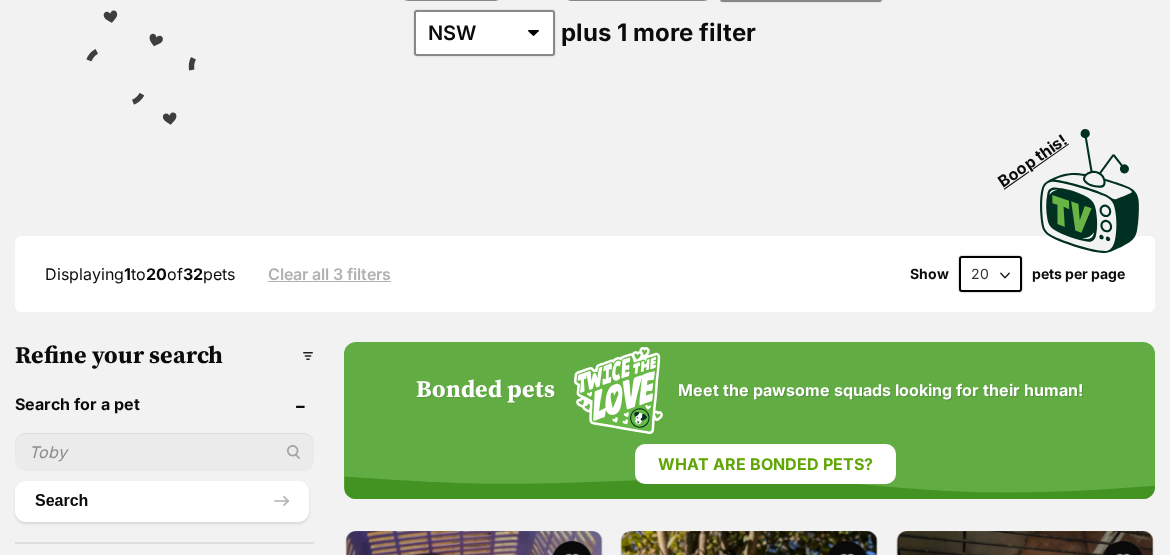 scroll, scrollTop: 363, scrollLeft: 0, axis: vertical 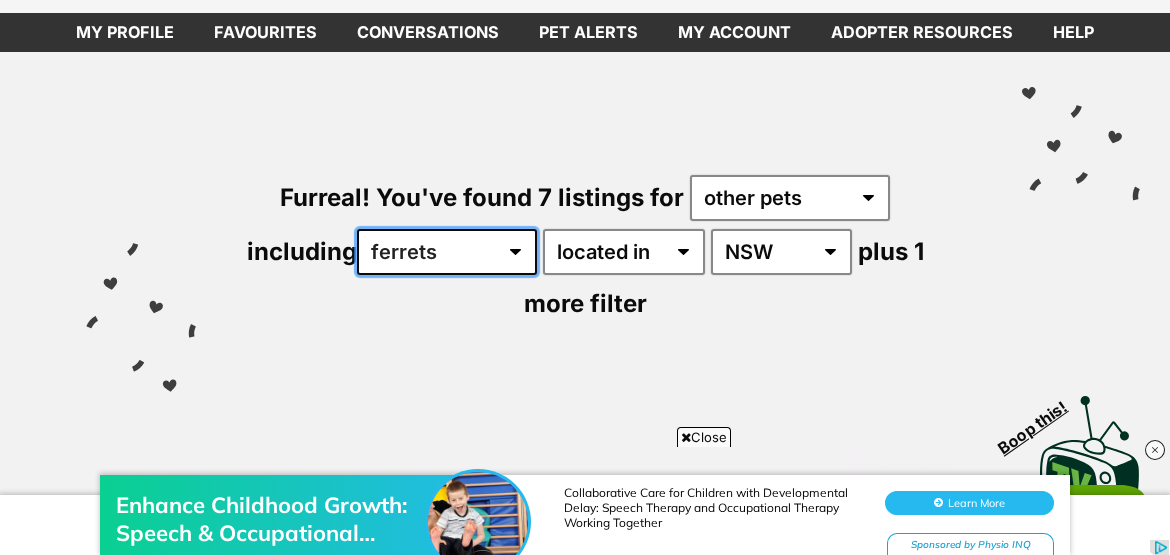 click on "all other pets
Ferrets
Goats
Guinea Pigs
Horses
Rabbits" at bounding box center [447, 252] 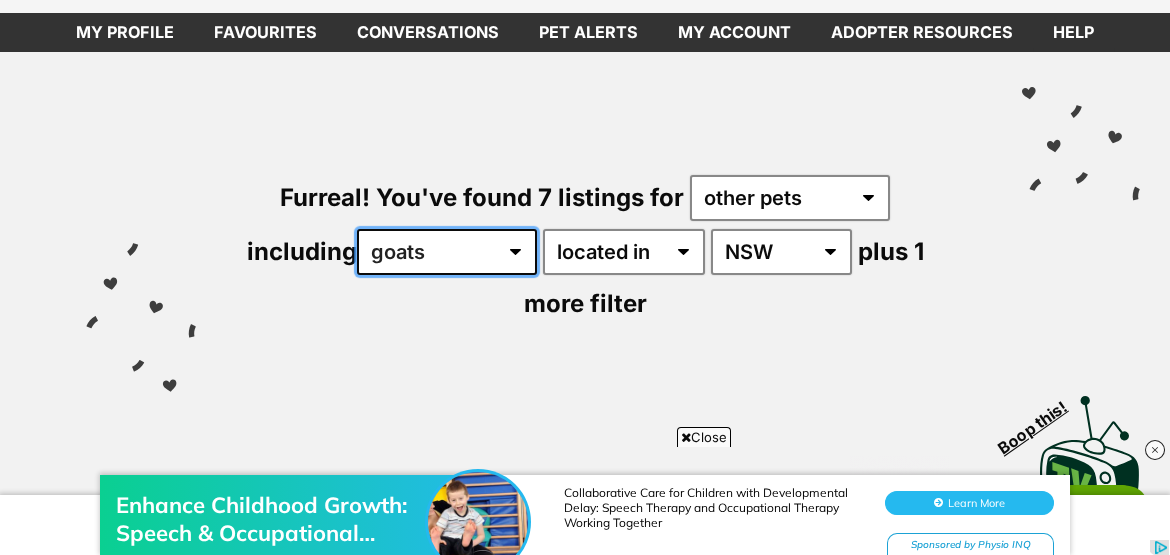 click on "all other pets
Ferrets
Goats
Guinea Pigs
Horses
Rabbits" at bounding box center (447, 252) 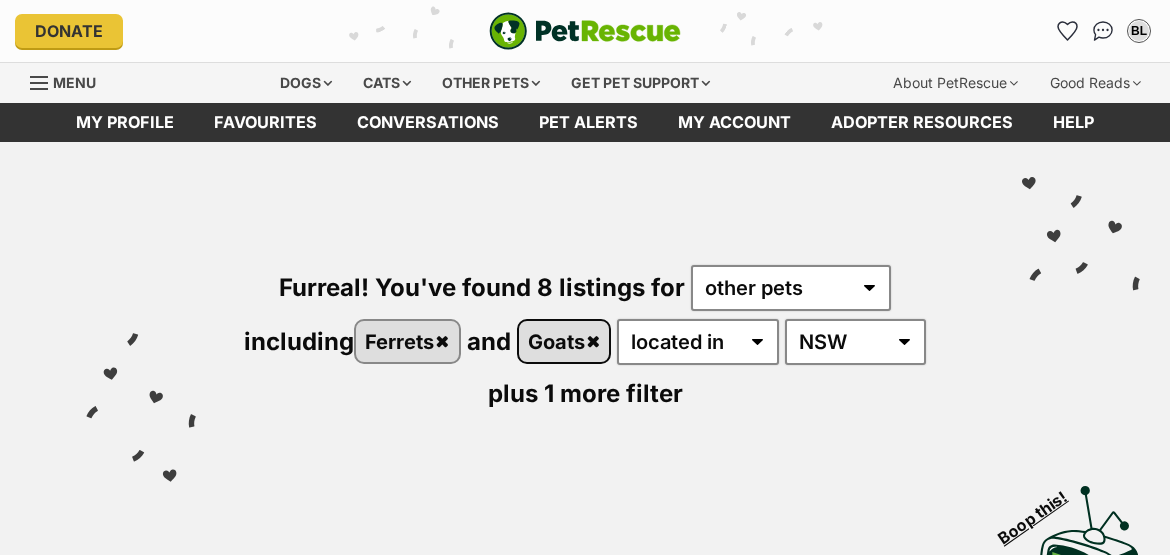 scroll, scrollTop: 0, scrollLeft: 0, axis: both 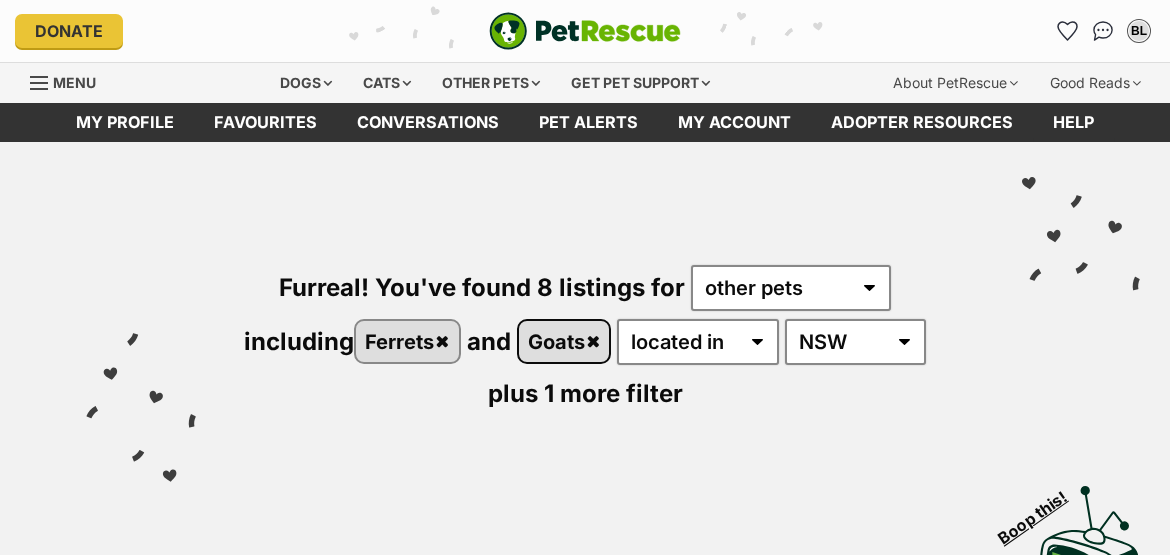 click on "Goats" at bounding box center [564, 341] 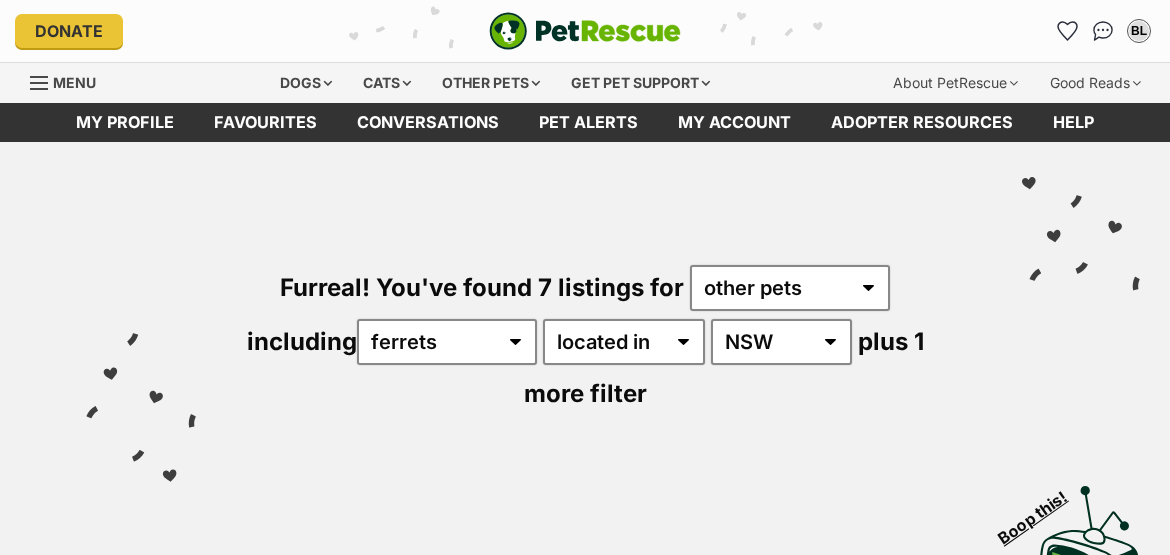 scroll, scrollTop: 545, scrollLeft: 0, axis: vertical 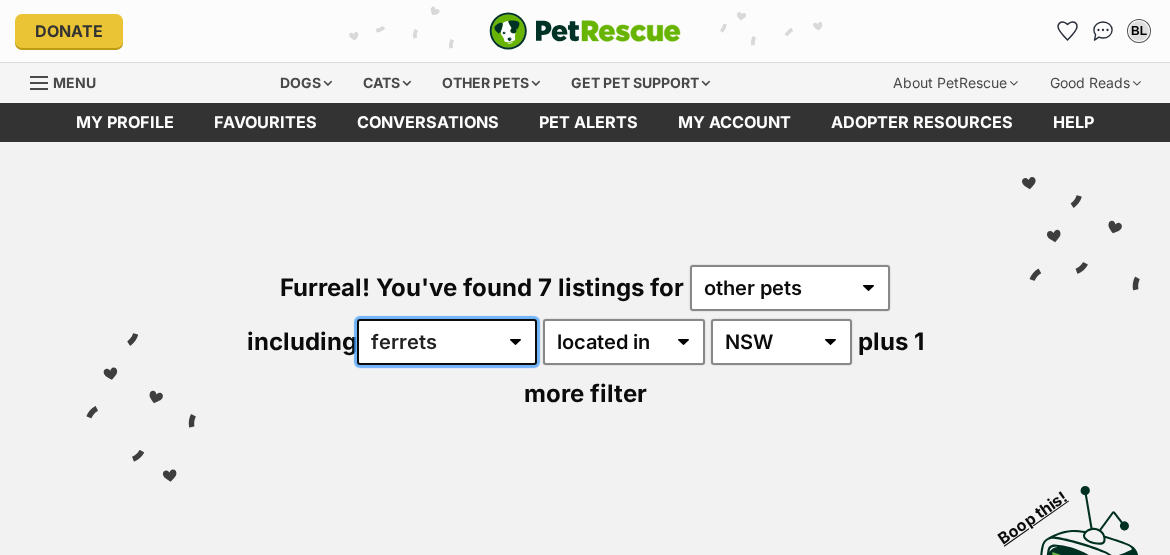 click on "all other pets
Ferrets
Goats
Guinea Pigs
Horses
Rabbits" at bounding box center (447, 342) 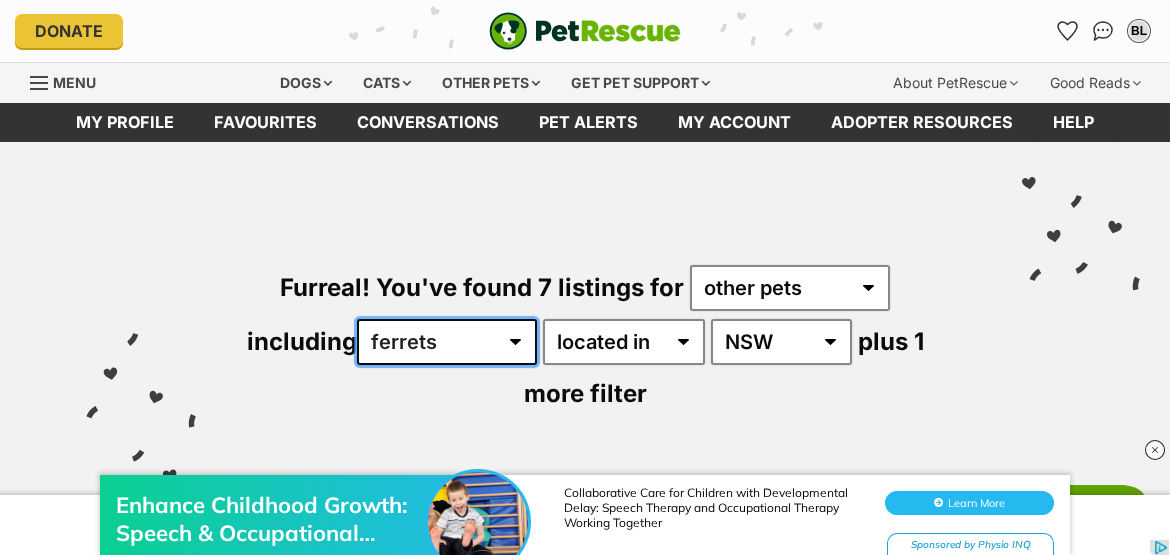 scroll, scrollTop: 0, scrollLeft: 0, axis: both 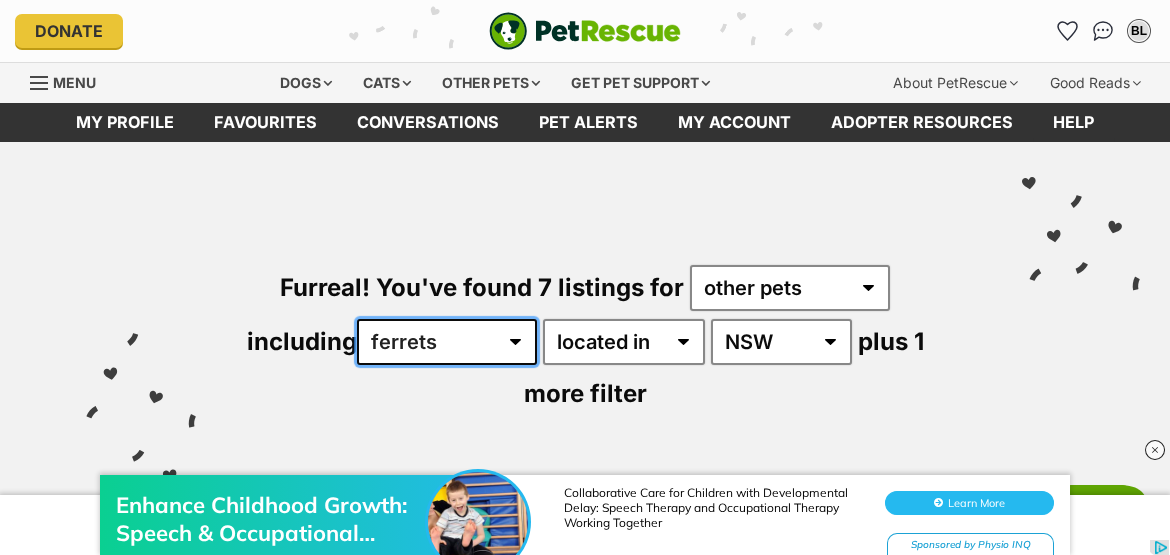 select on "Goats" 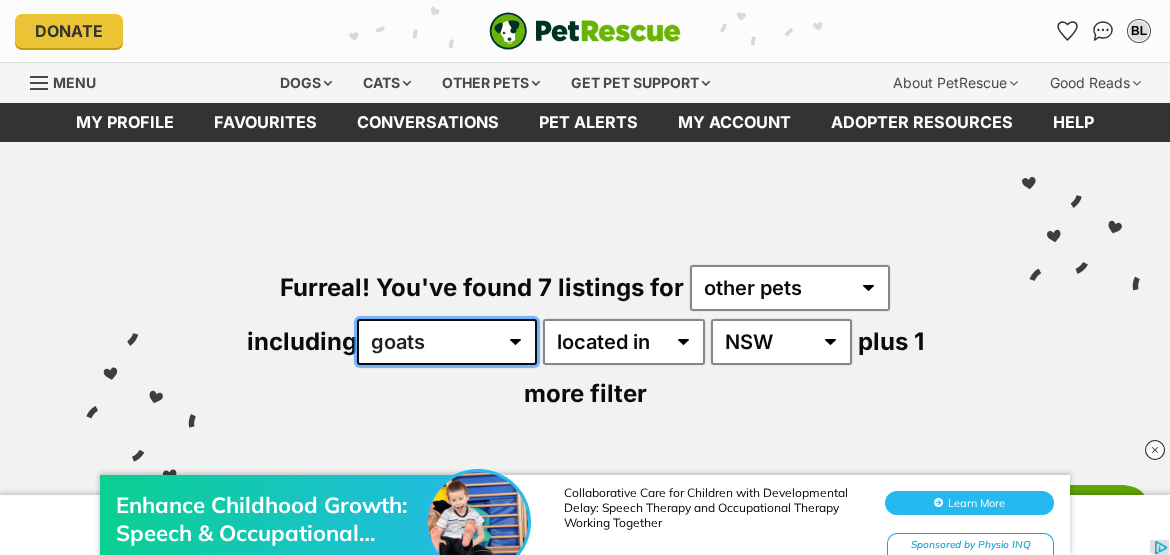 click on "all other pets
Ferrets
Goats
Guinea Pigs
Horses
Rabbits" at bounding box center (447, 342) 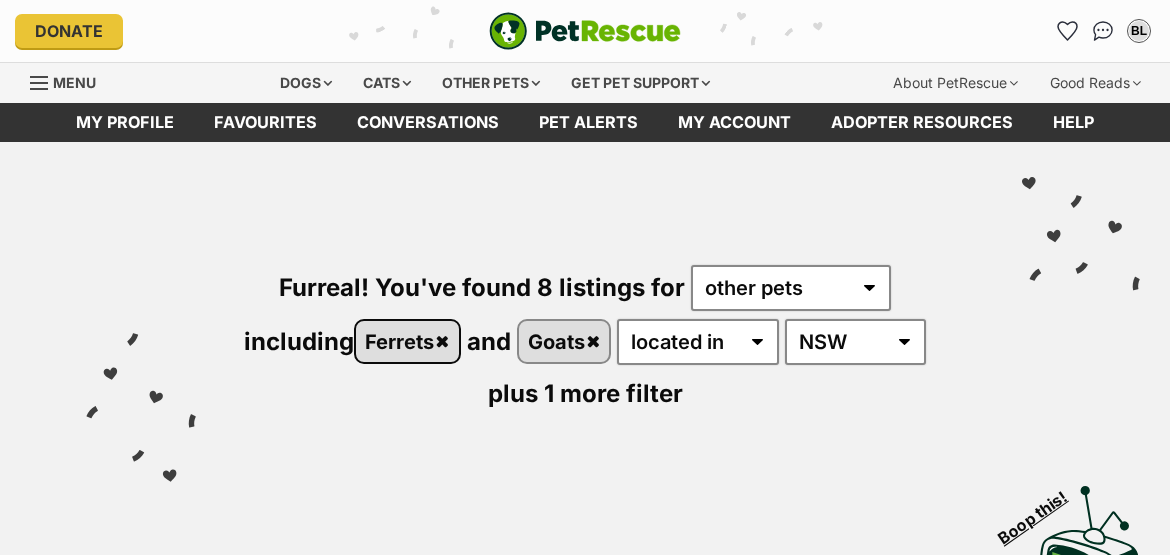 scroll, scrollTop: 0, scrollLeft: 0, axis: both 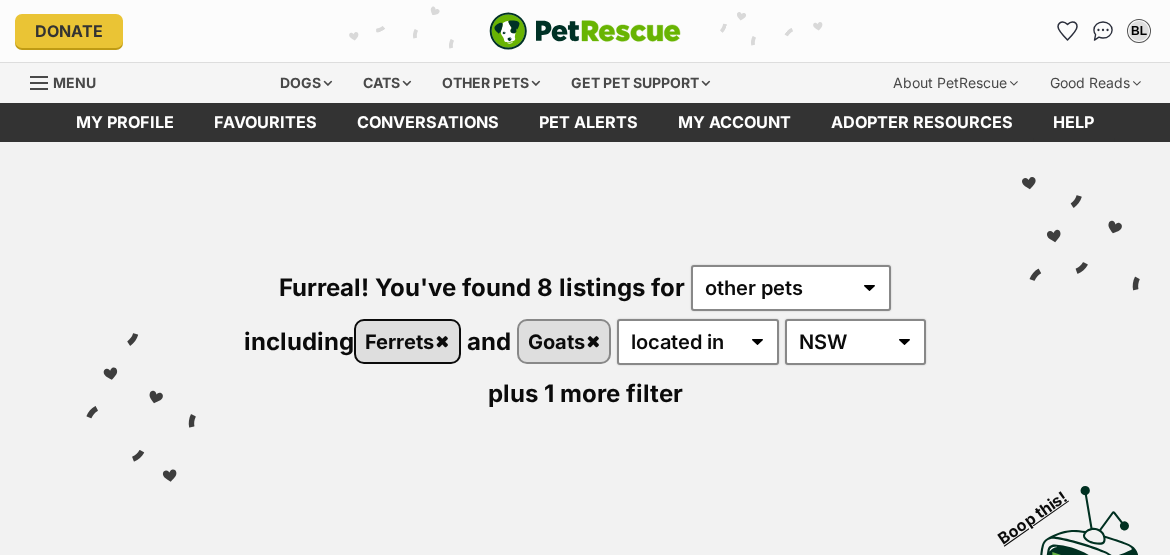 click on "Ferrets" at bounding box center (407, 341) 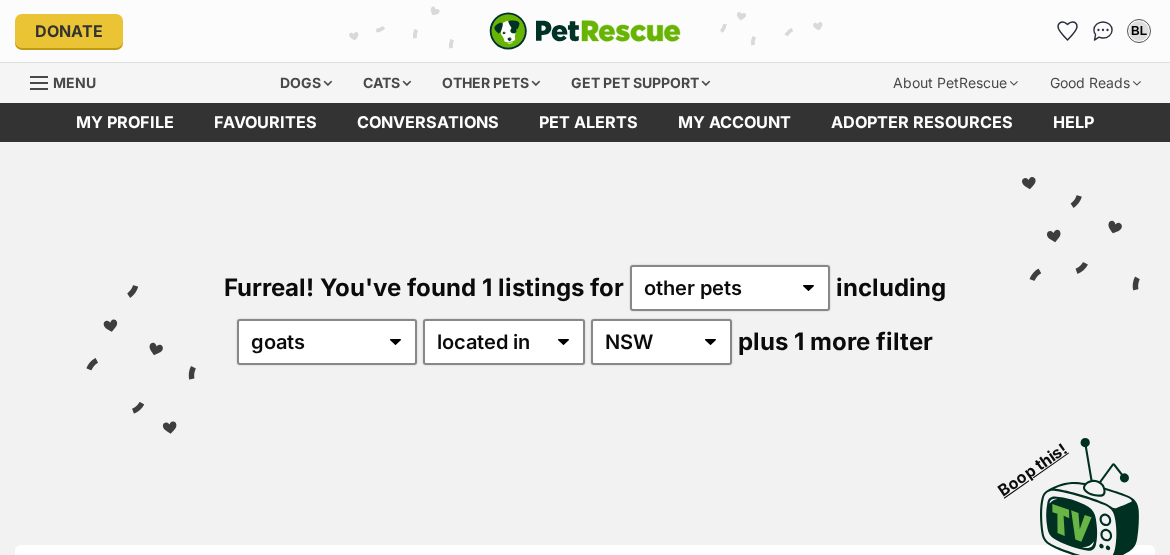 scroll, scrollTop: 0, scrollLeft: 0, axis: both 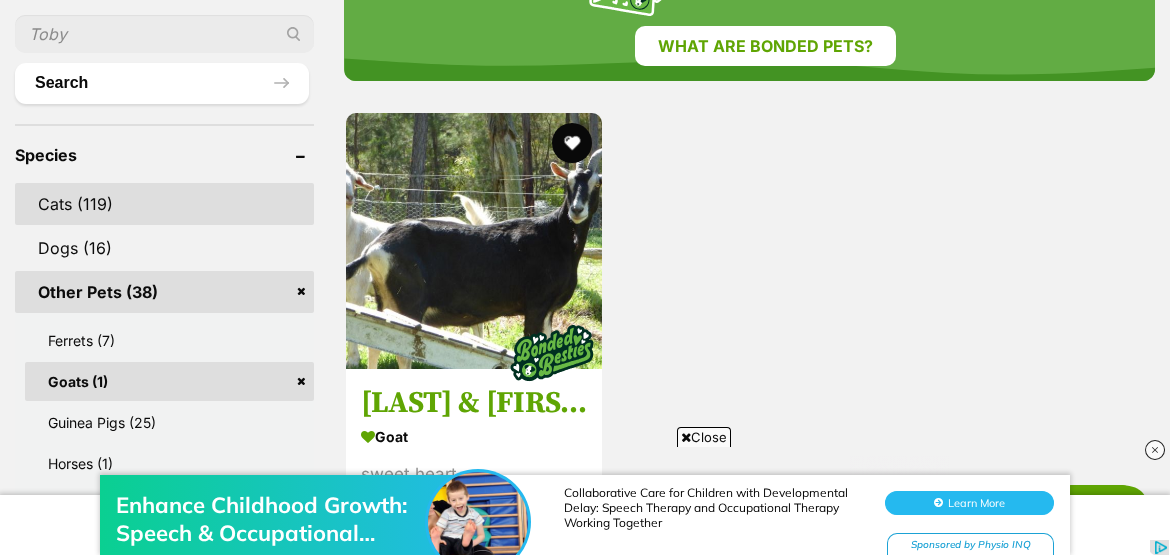 click on "Cats (119)" at bounding box center (164, 204) 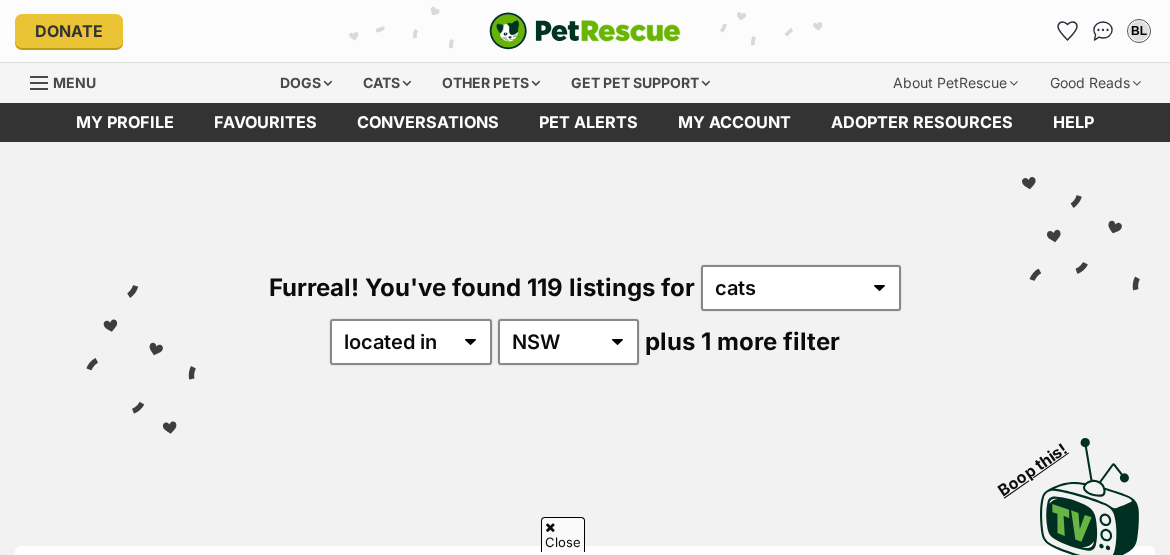 scroll, scrollTop: 727, scrollLeft: 0, axis: vertical 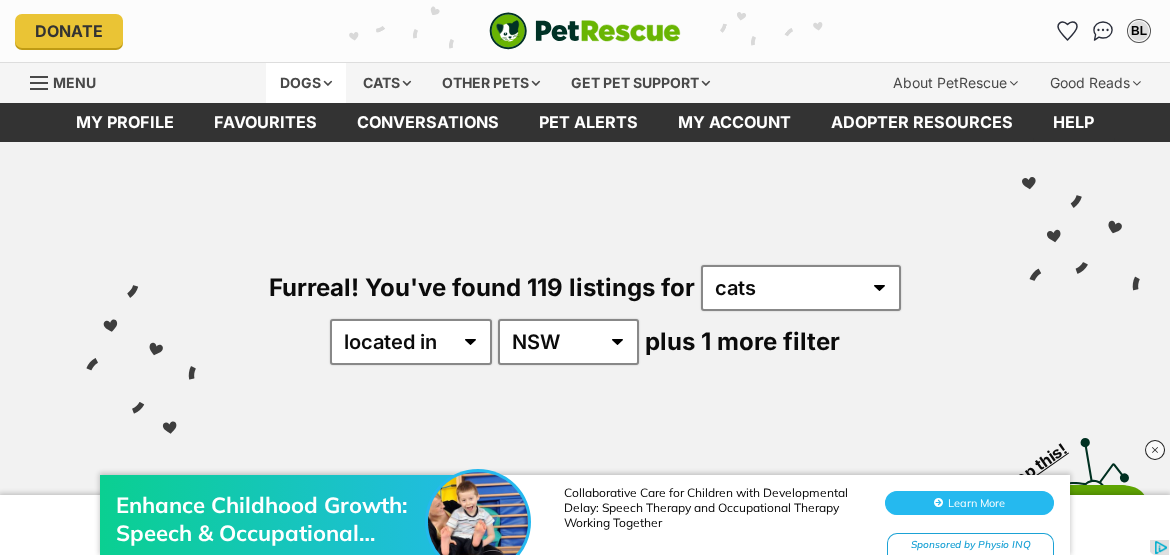 click on "Dogs" at bounding box center [306, 83] 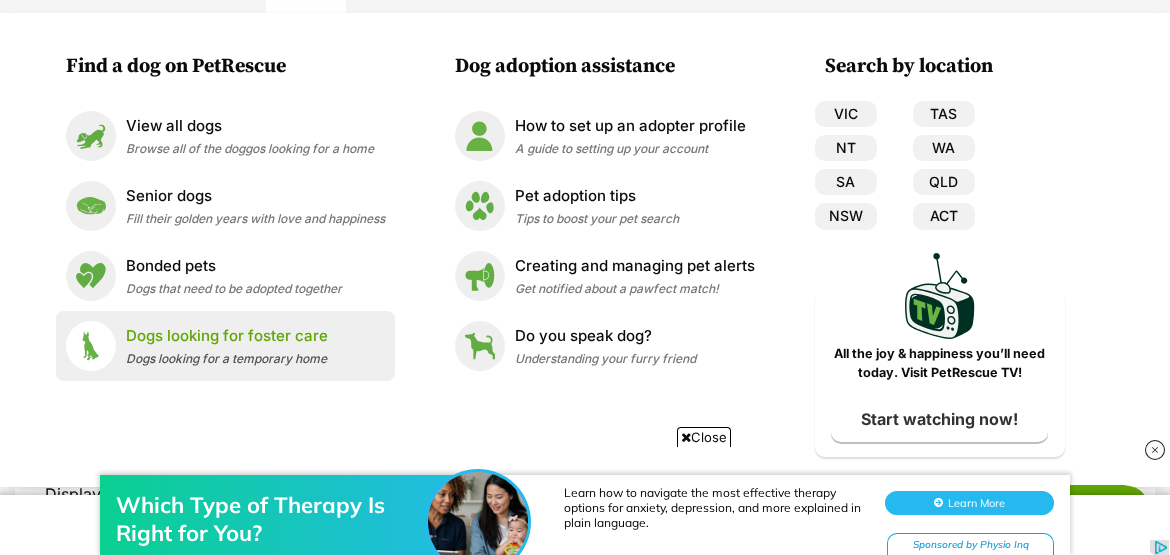 scroll, scrollTop: 0, scrollLeft: 0, axis: both 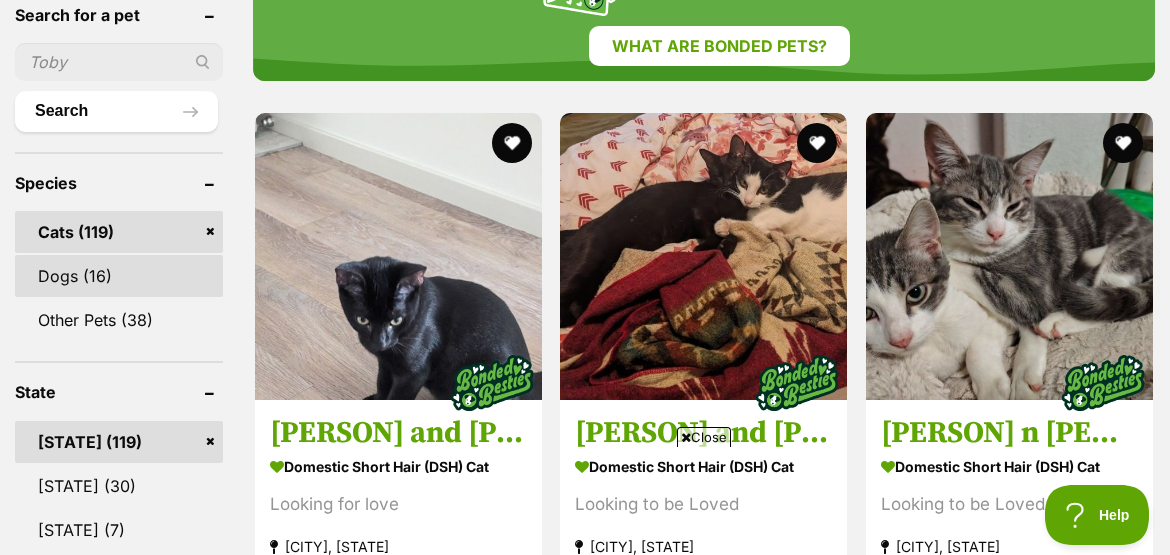 click on "Dogs (16)" at bounding box center (119, 276) 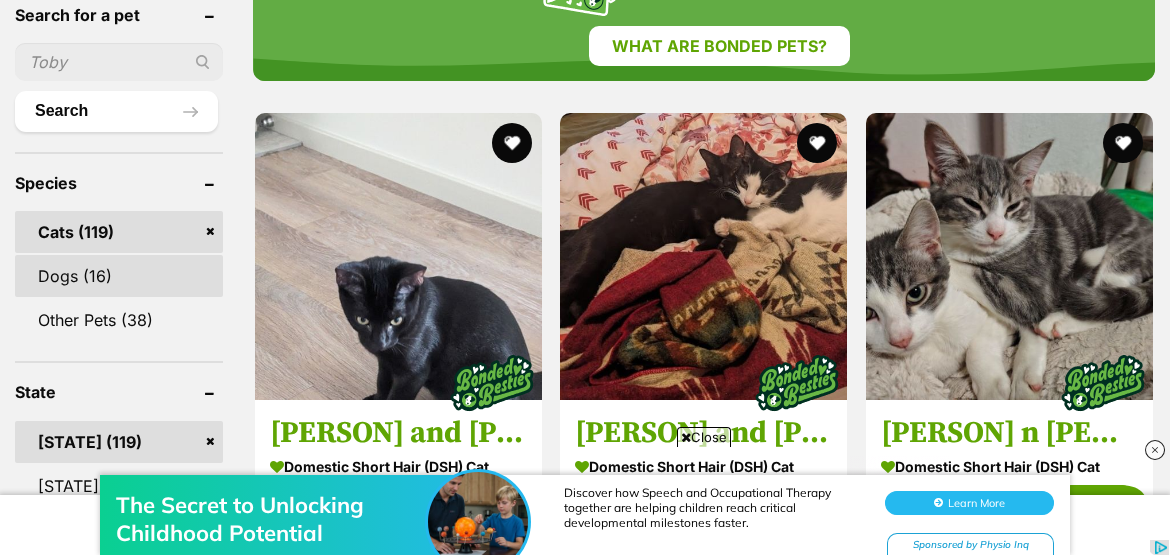 scroll, scrollTop: 0, scrollLeft: 0, axis: both 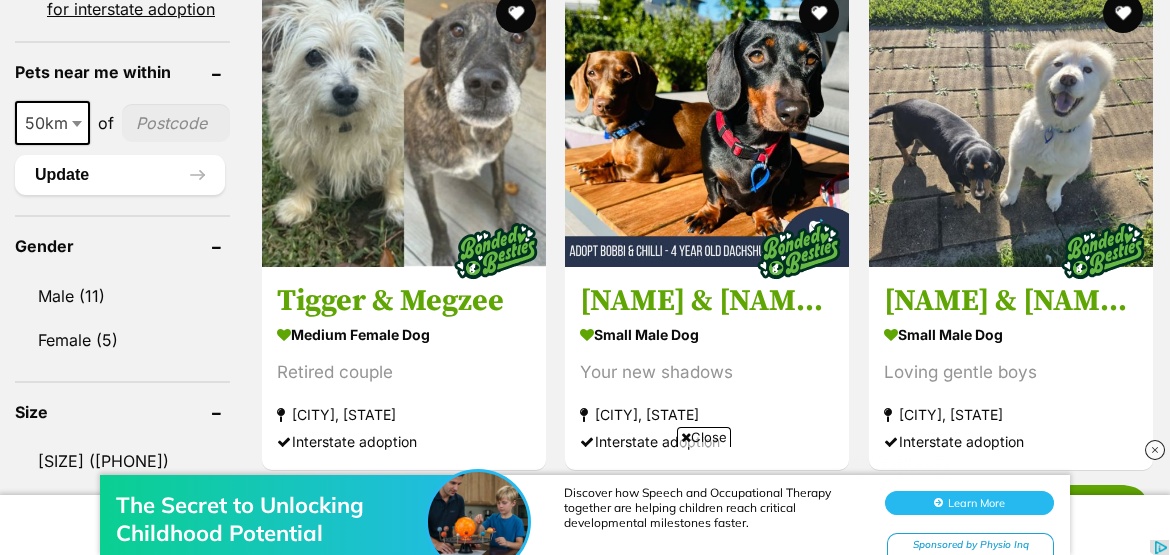 click at bounding box center (176, 123) 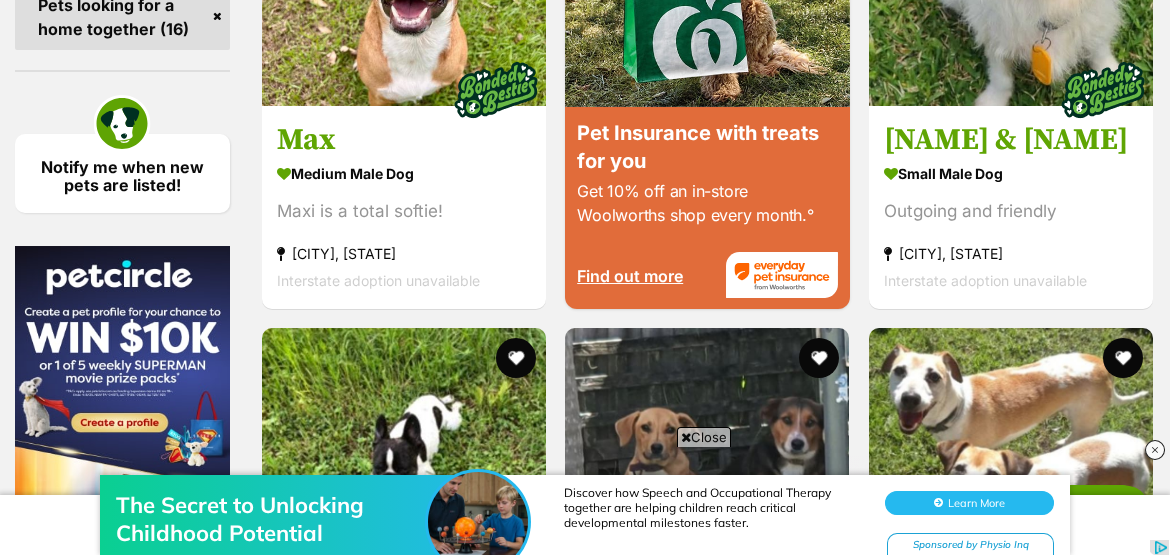 scroll, scrollTop: 2818, scrollLeft: 0, axis: vertical 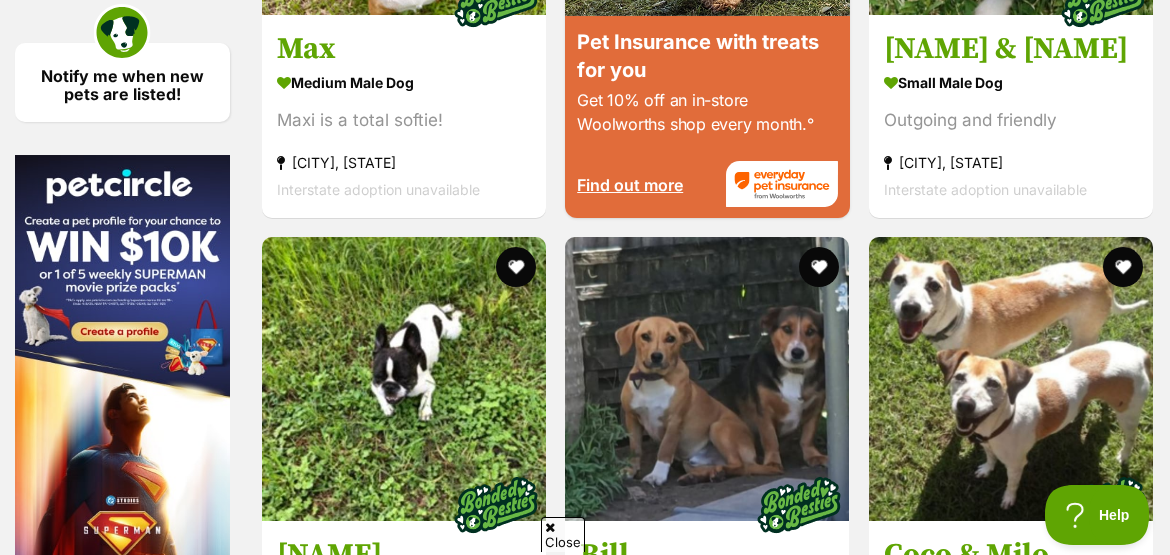 type on "2320" 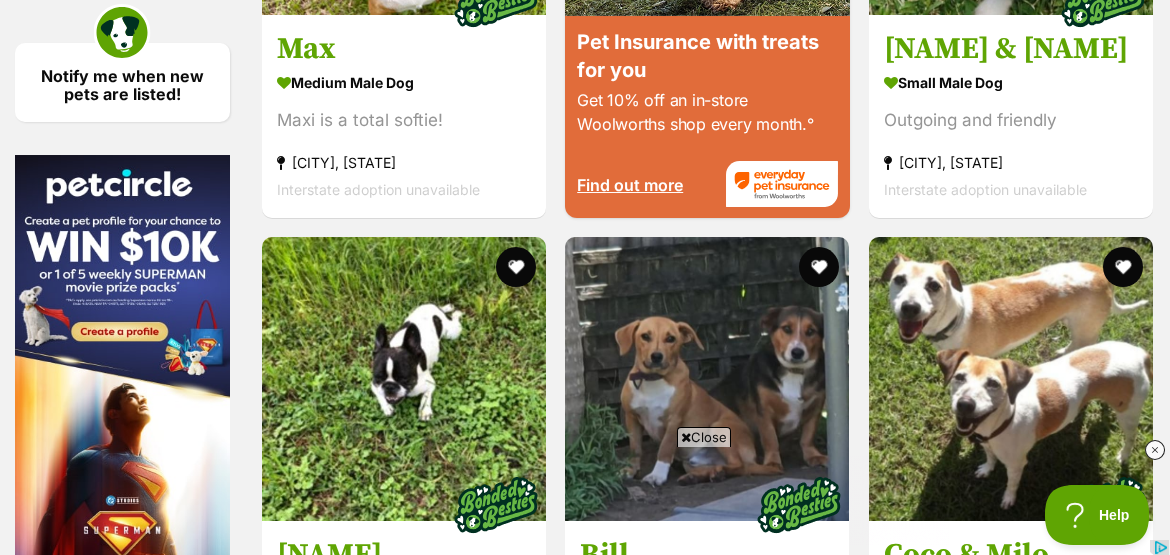 scroll, scrollTop: 0, scrollLeft: 0, axis: both 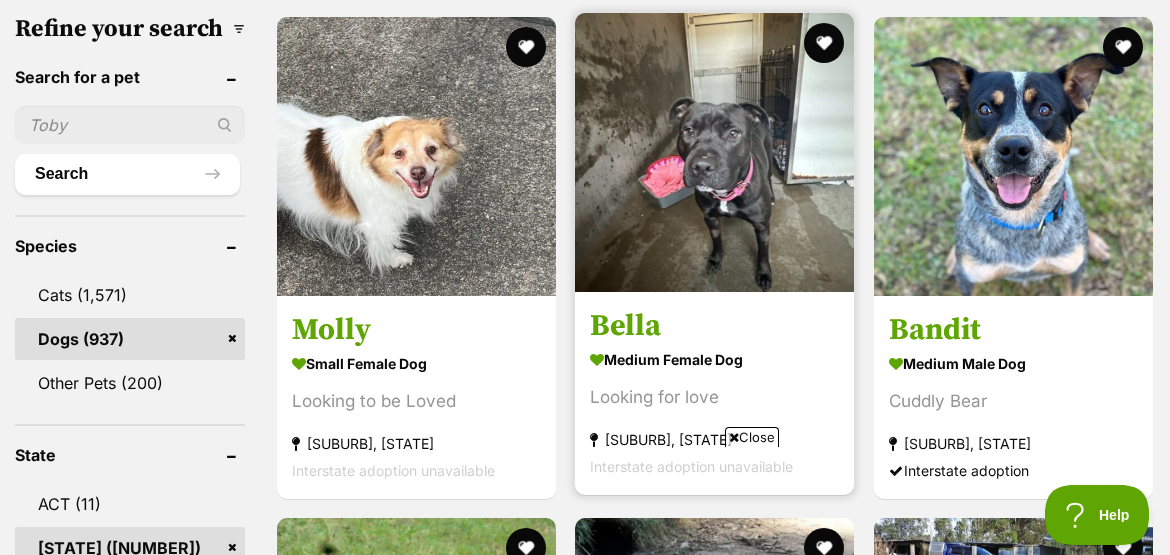 click at bounding box center [714, 152] 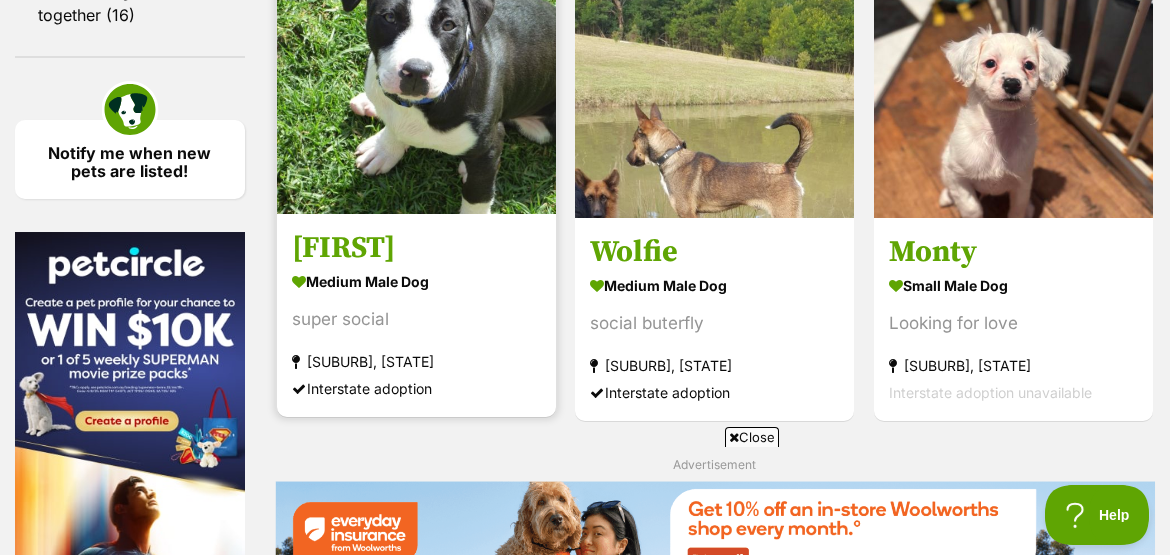 scroll, scrollTop: 2818, scrollLeft: 0, axis: vertical 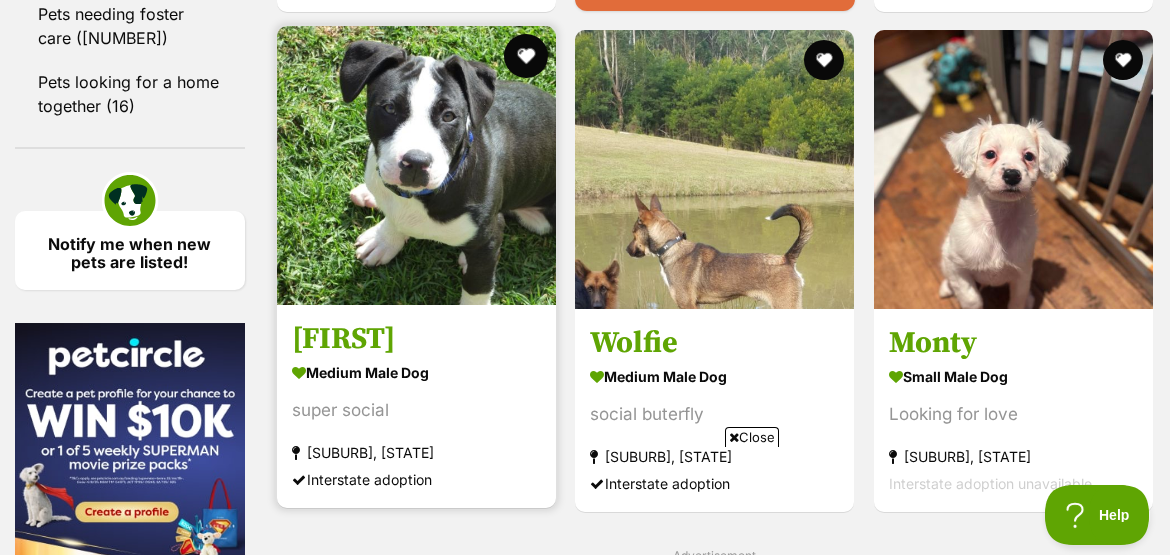 click at bounding box center [526, 56] 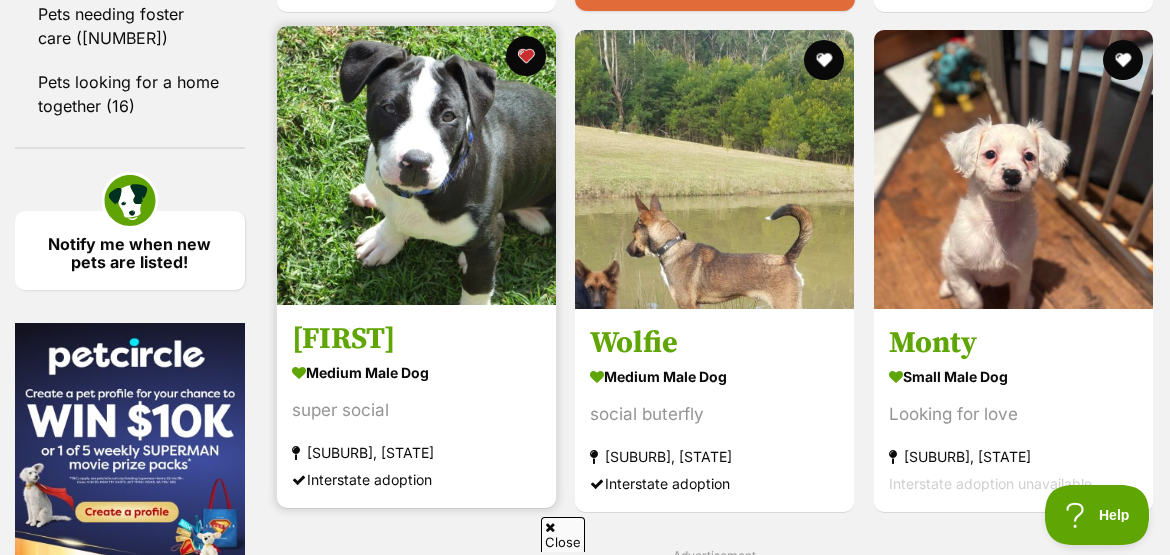 click at bounding box center [416, 165] 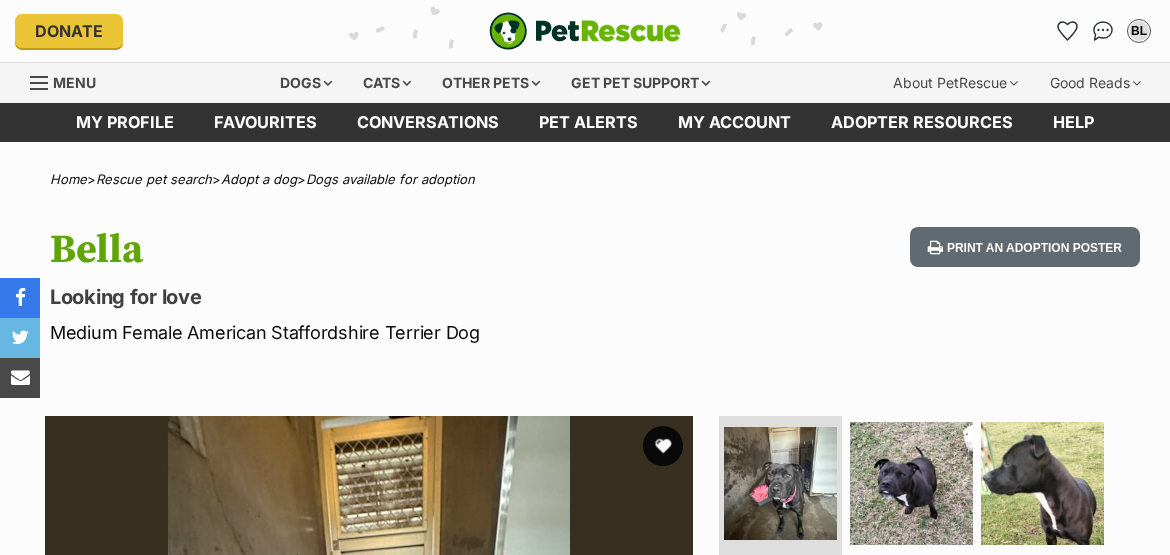 scroll, scrollTop: 0, scrollLeft: 0, axis: both 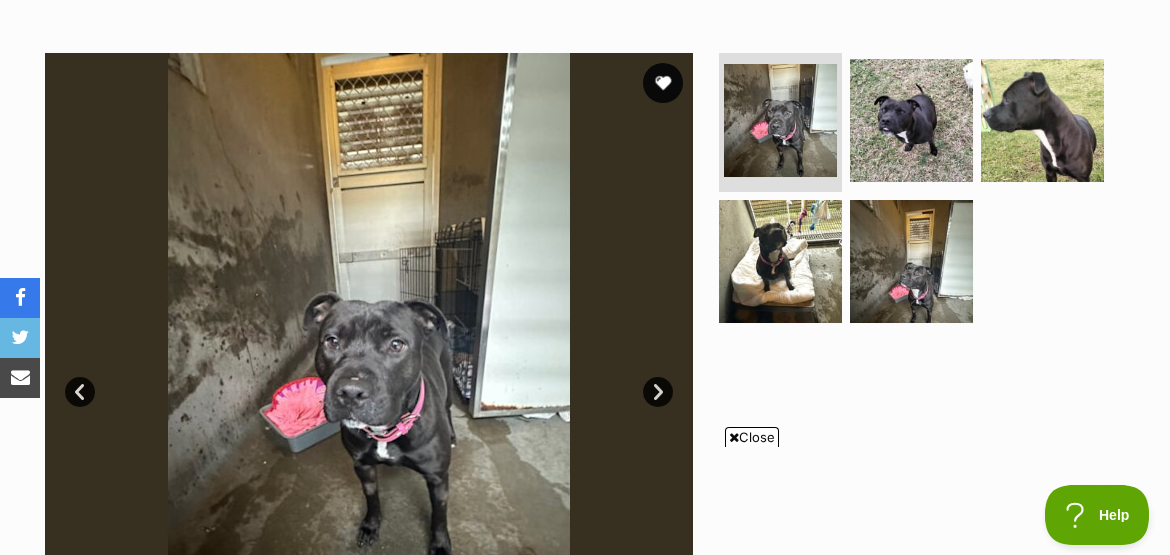 click on "Next" at bounding box center (658, 392) 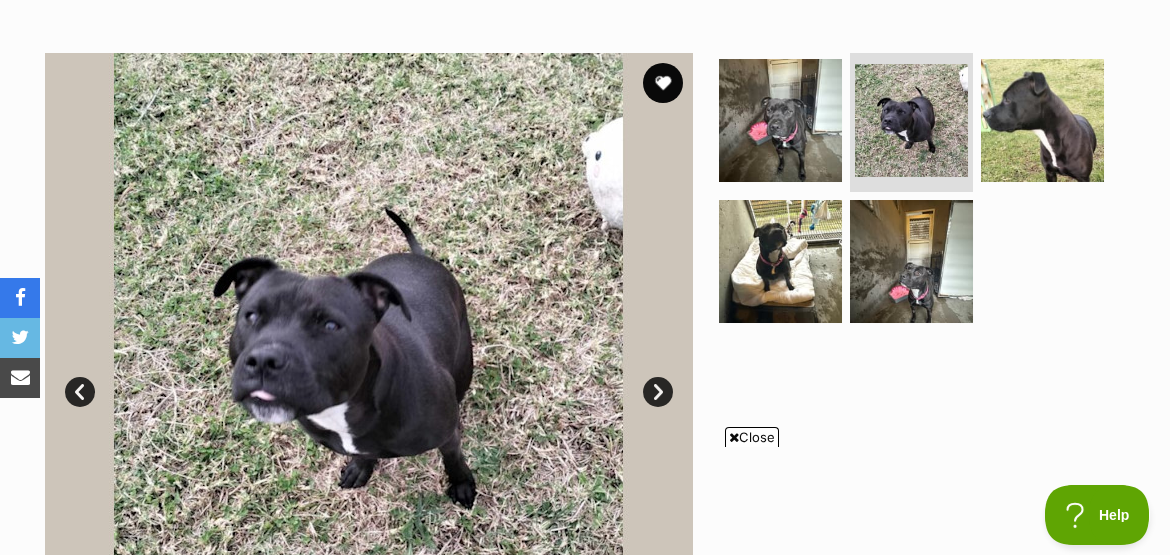 scroll, scrollTop: 0, scrollLeft: 0, axis: both 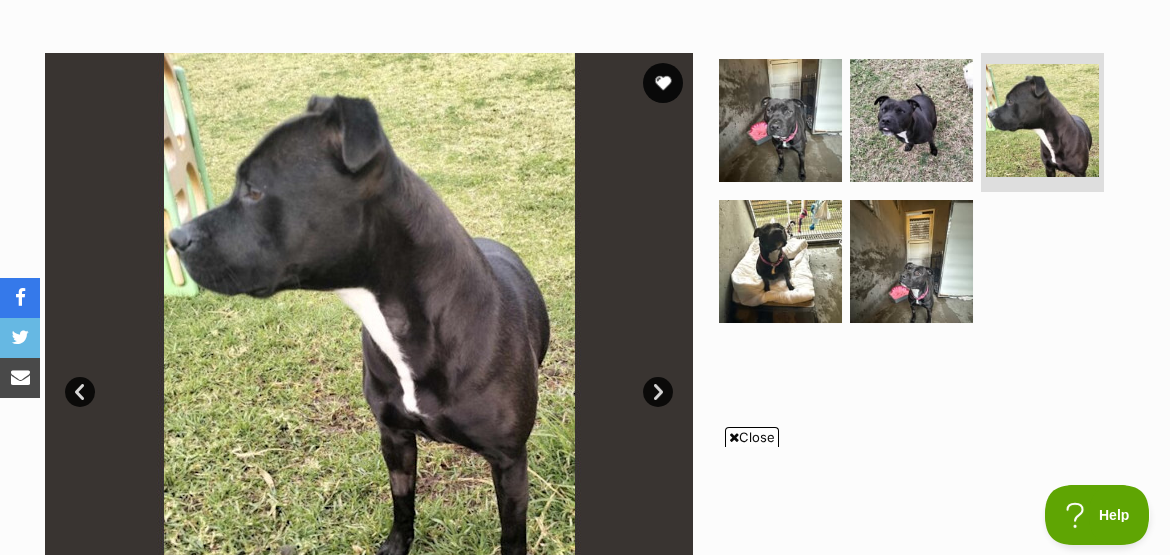 click on "Next" at bounding box center (658, 392) 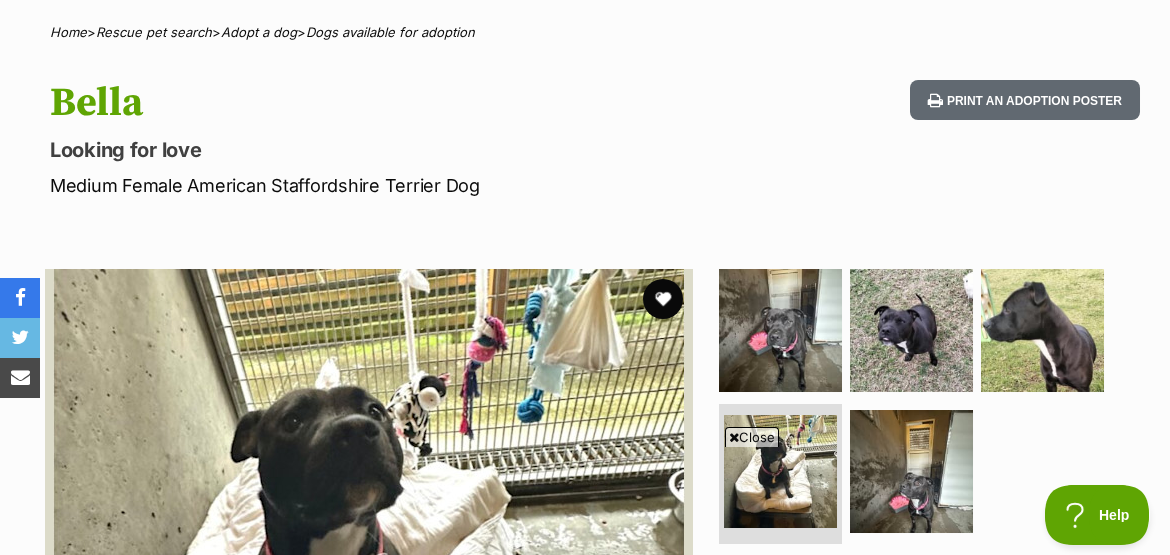 scroll, scrollTop: 90, scrollLeft: 0, axis: vertical 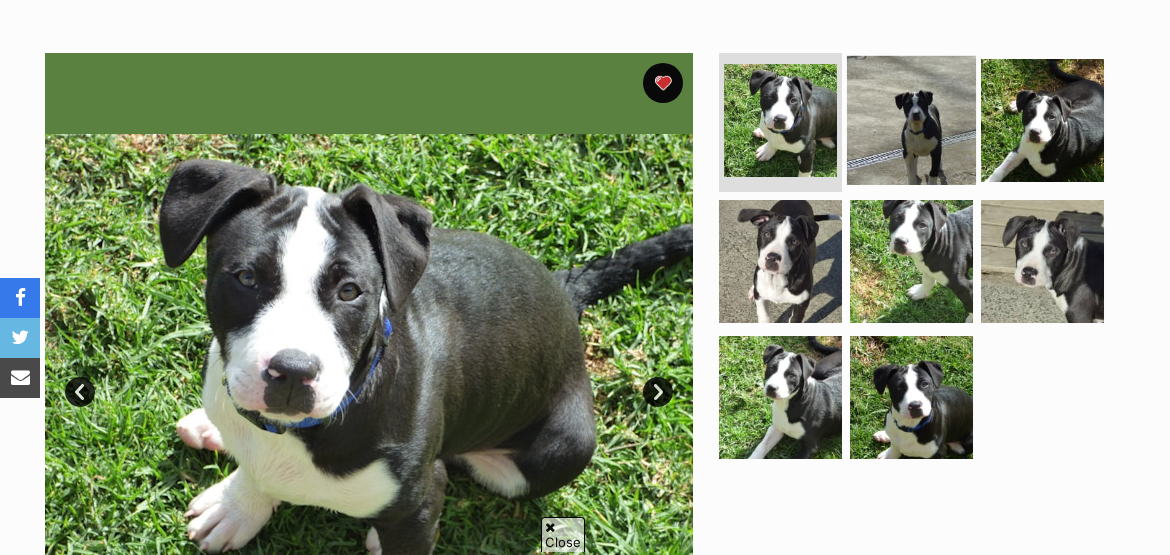 click at bounding box center (911, 119) 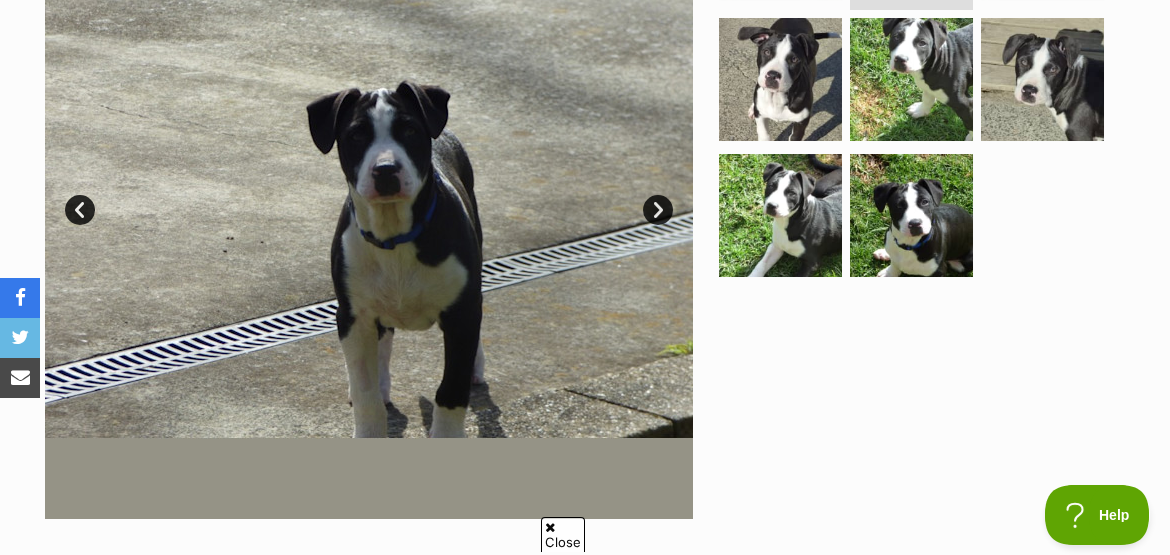 scroll, scrollTop: 0, scrollLeft: 0, axis: both 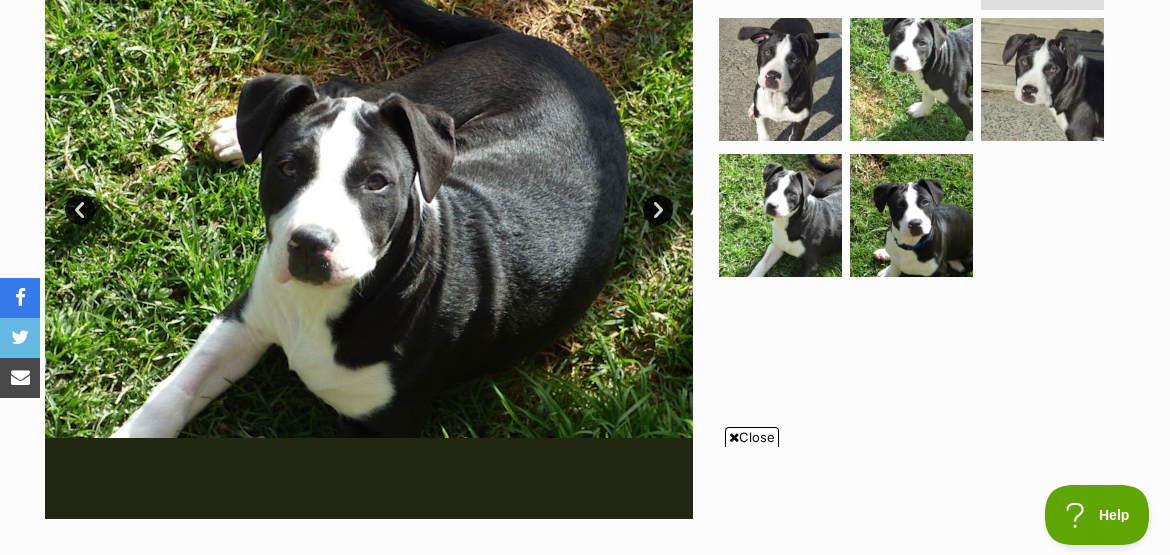 click on "Next" at bounding box center [658, 210] 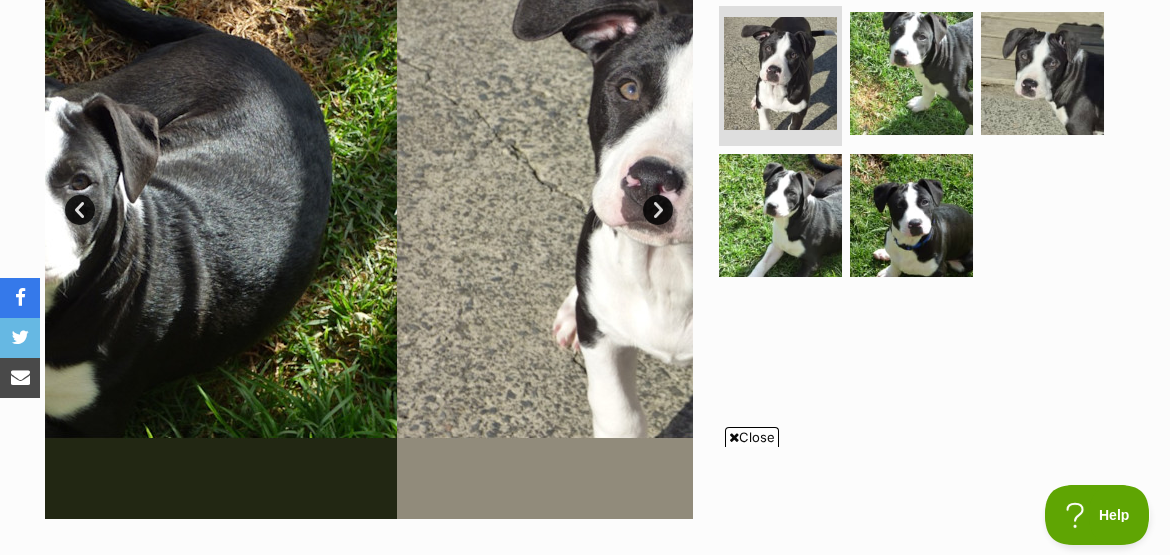 scroll, scrollTop: 0, scrollLeft: 0, axis: both 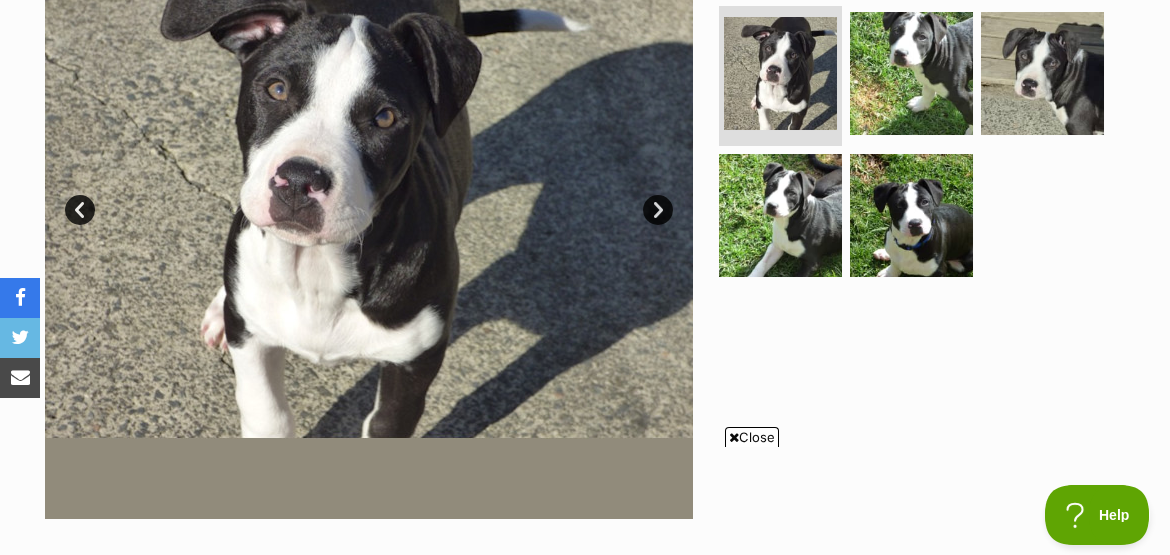 click on "Next" at bounding box center [658, 210] 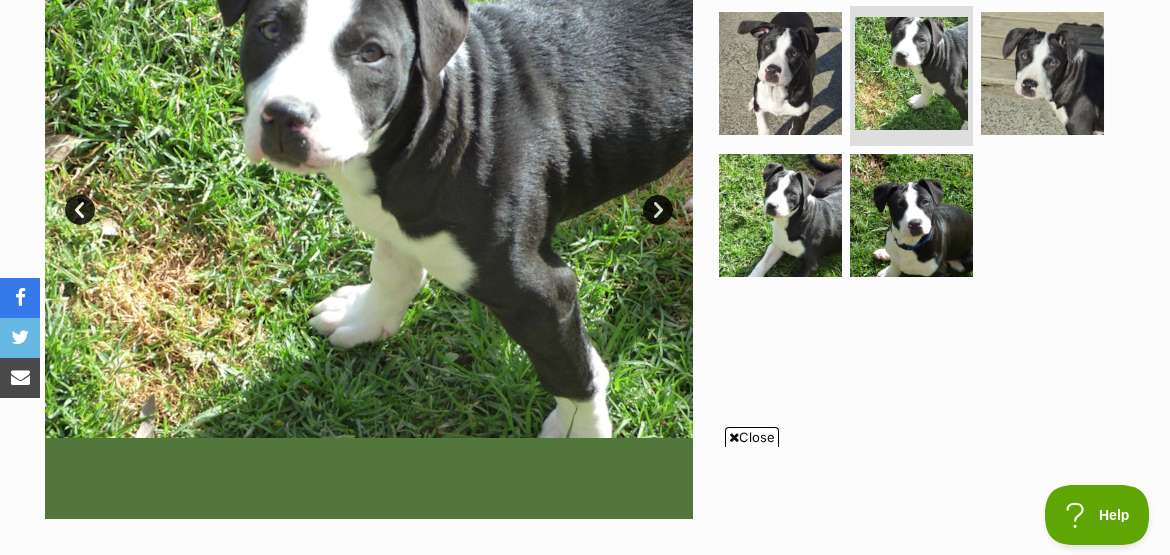 click on "Next" at bounding box center (658, 210) 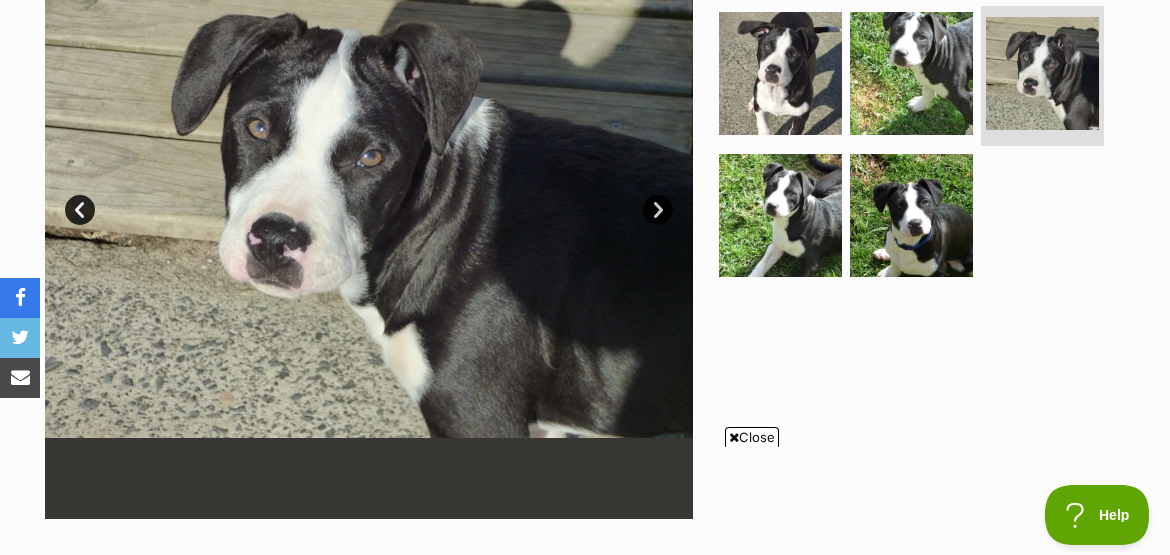 click on "Next" at bounding box center [658, 210] 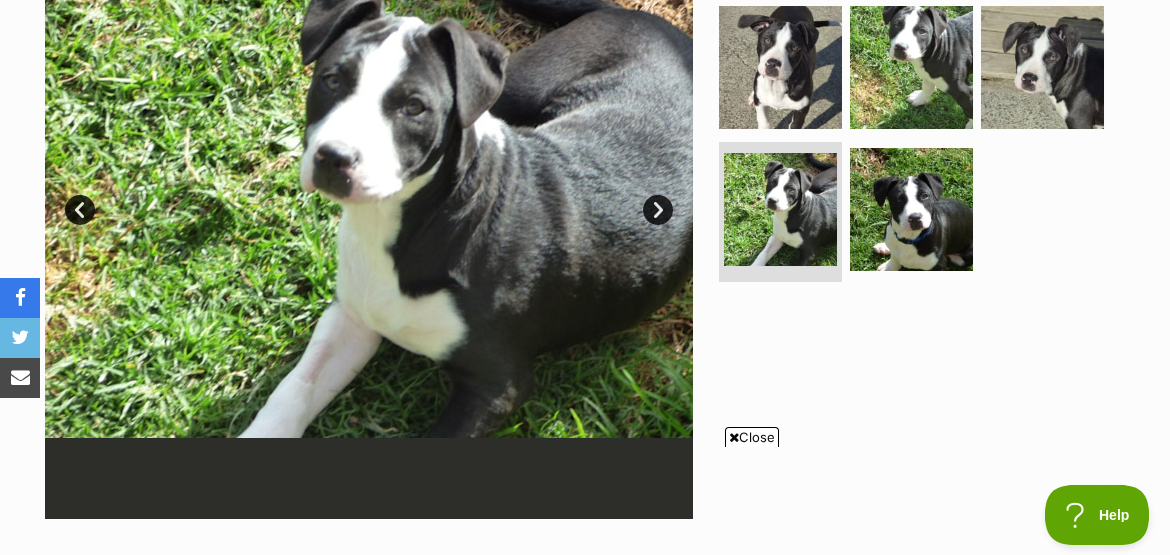 click on "Next" at bounding box center (658, 210) 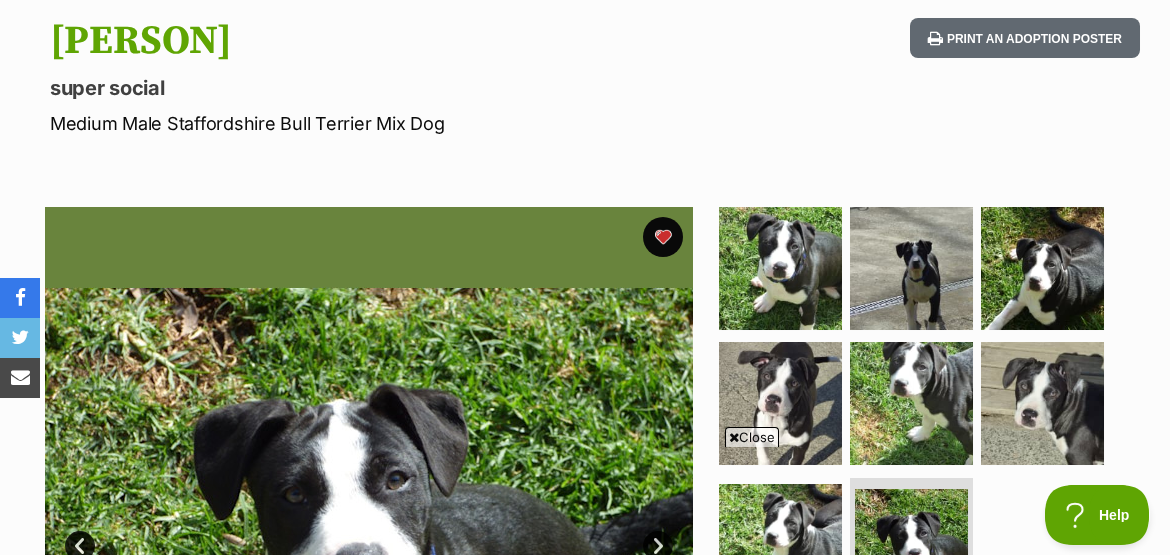 scroll, scrollTop: 0, scrollLeft: 0, axis: both 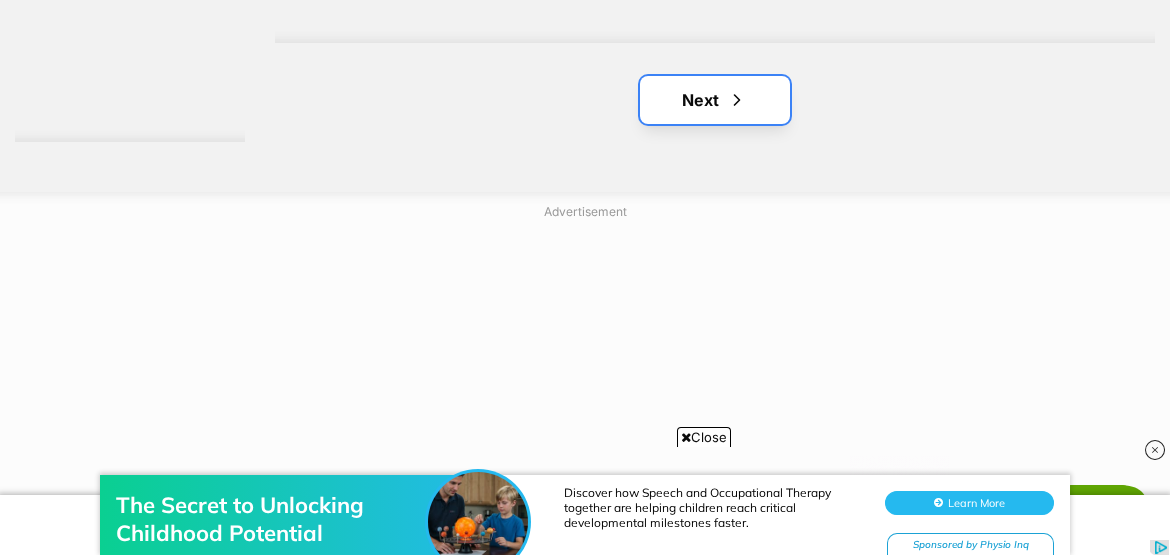click on "Next" at bounding box center [715, 100] 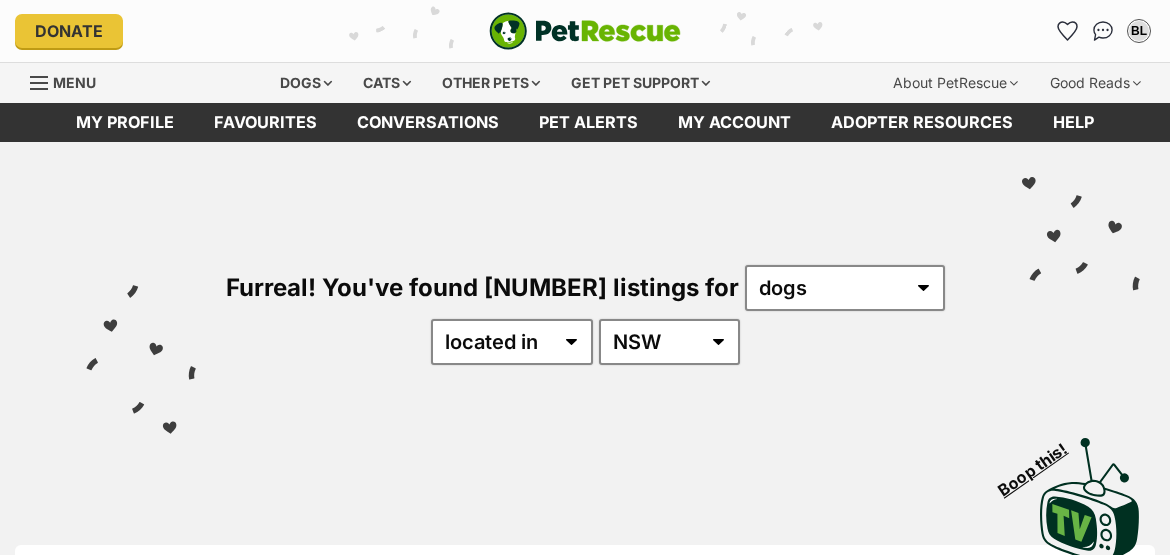 scroll, scrollTop: 0, scrollLeft: 0, axis: both 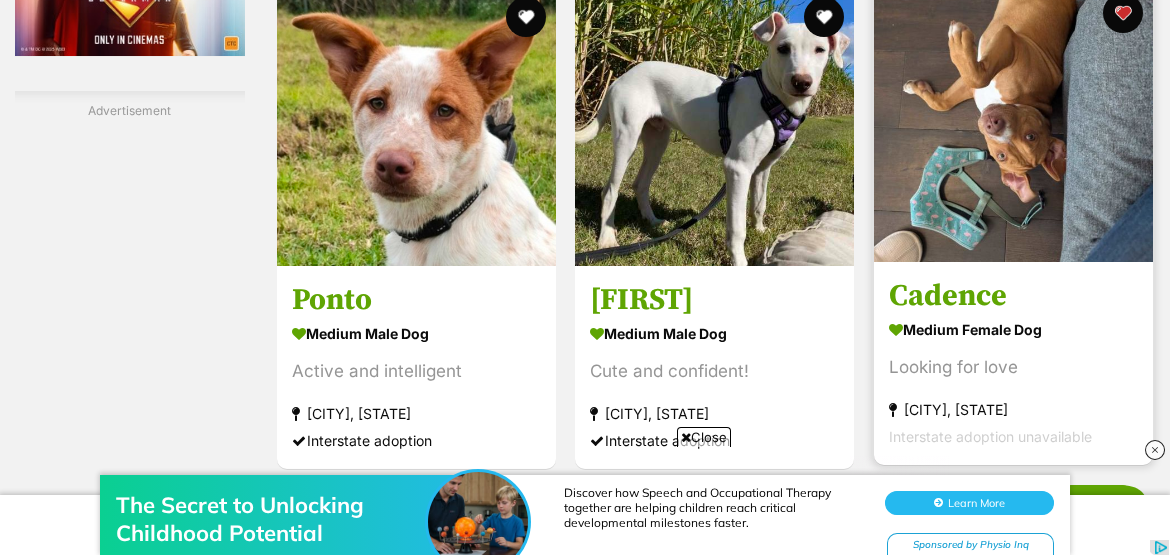 click at bounding box center [1013, 122] 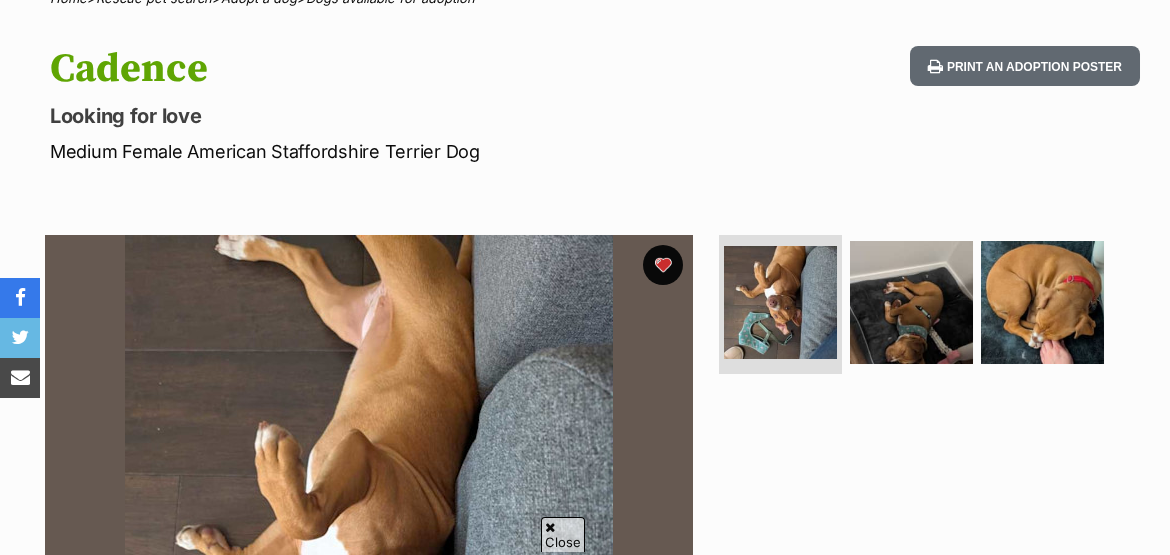 scroll, scrollTop: 363, scrollLeft: 0, axis: vertical 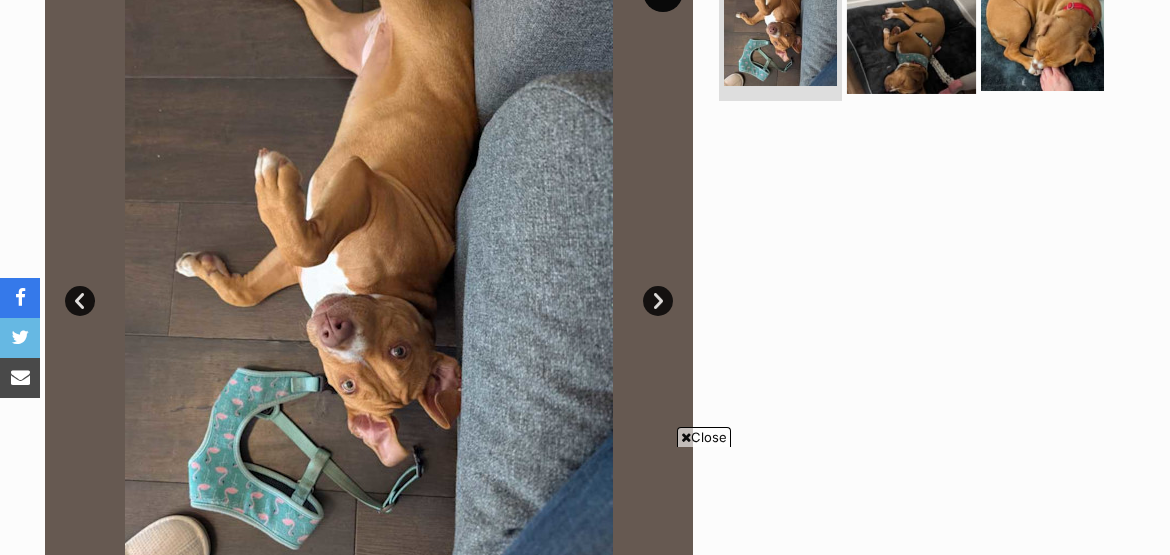 click at bounding box center (911, 28) 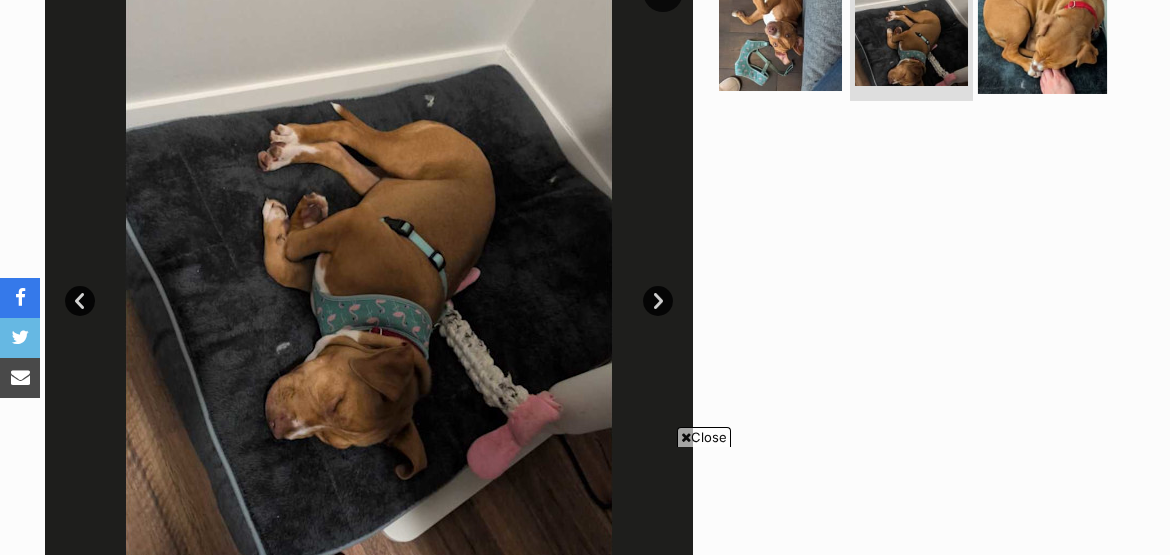 click at bounding box center (1042, 28) 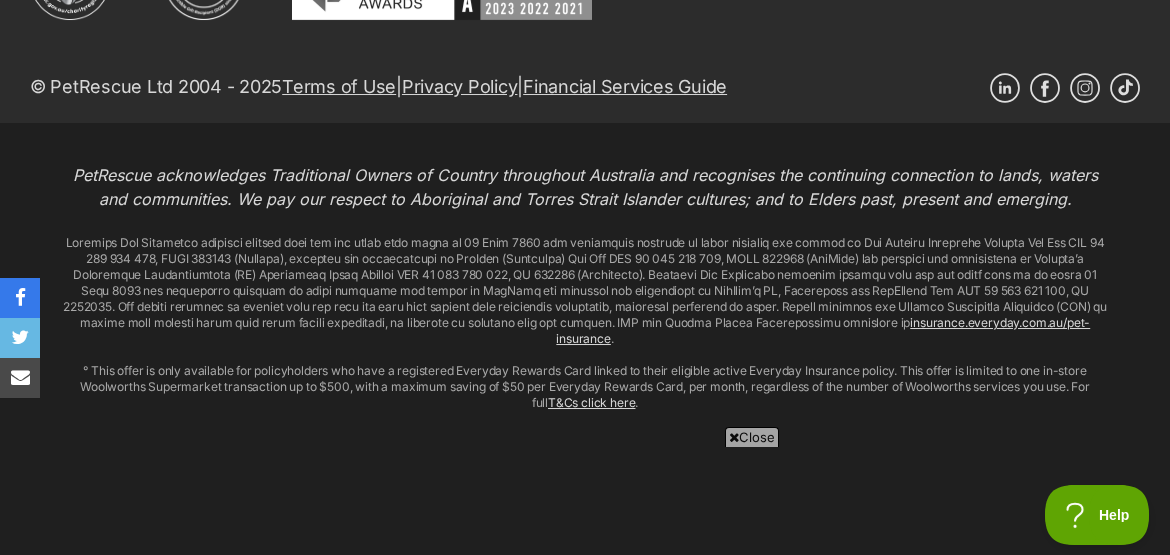 scroll, scrollTop: 3485, scrollLeft: 0, axis: vertical 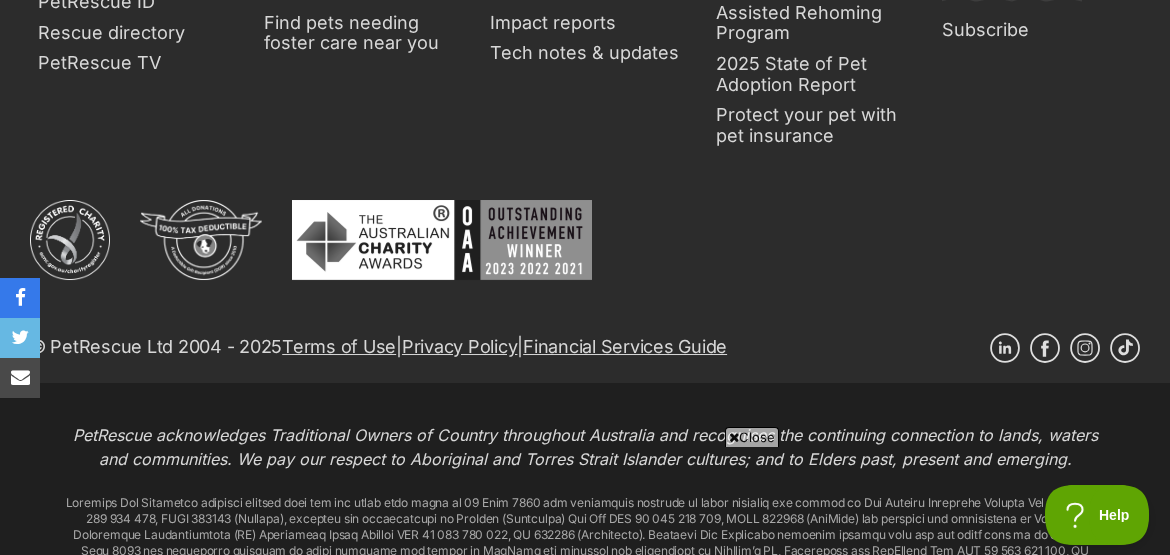 click on "Close" at bounding box center [752, 437] 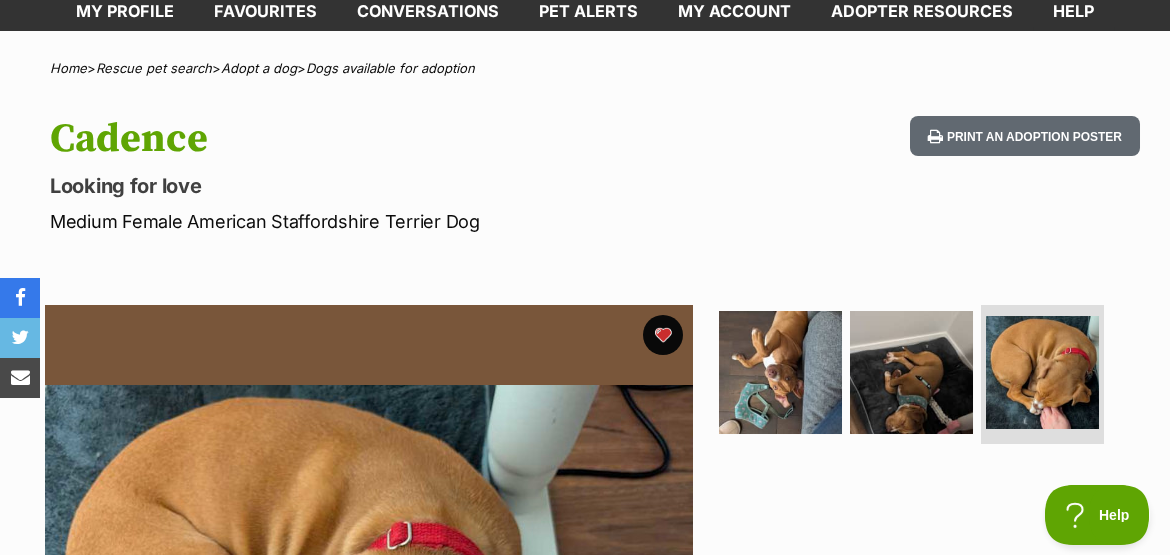 scroll, scrollTop: 0, scrollLeft: 0, axis: both 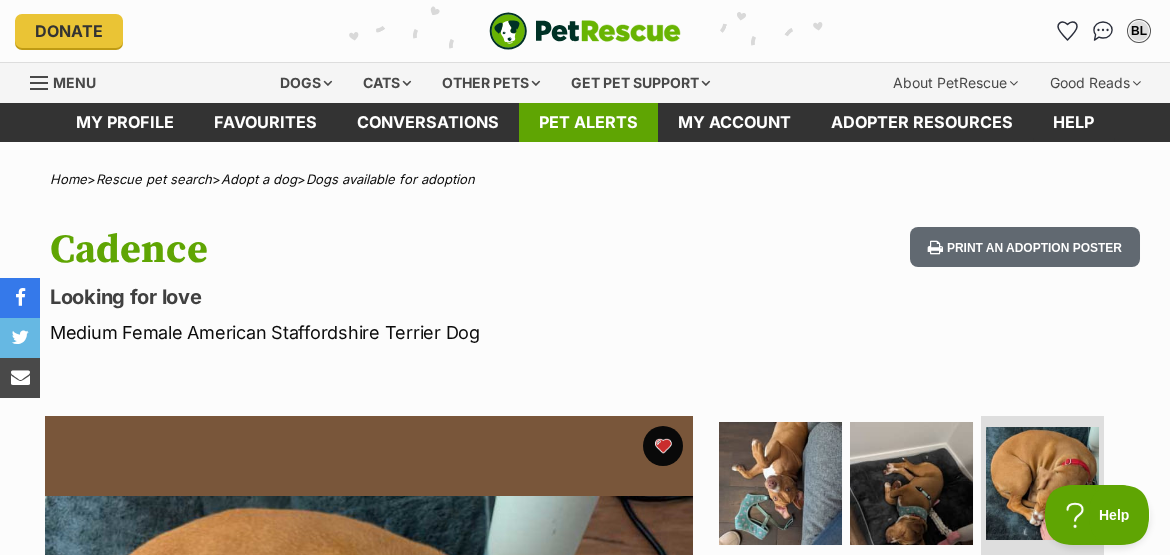 click on "Pet alerts" at bounding box center [588, 122] 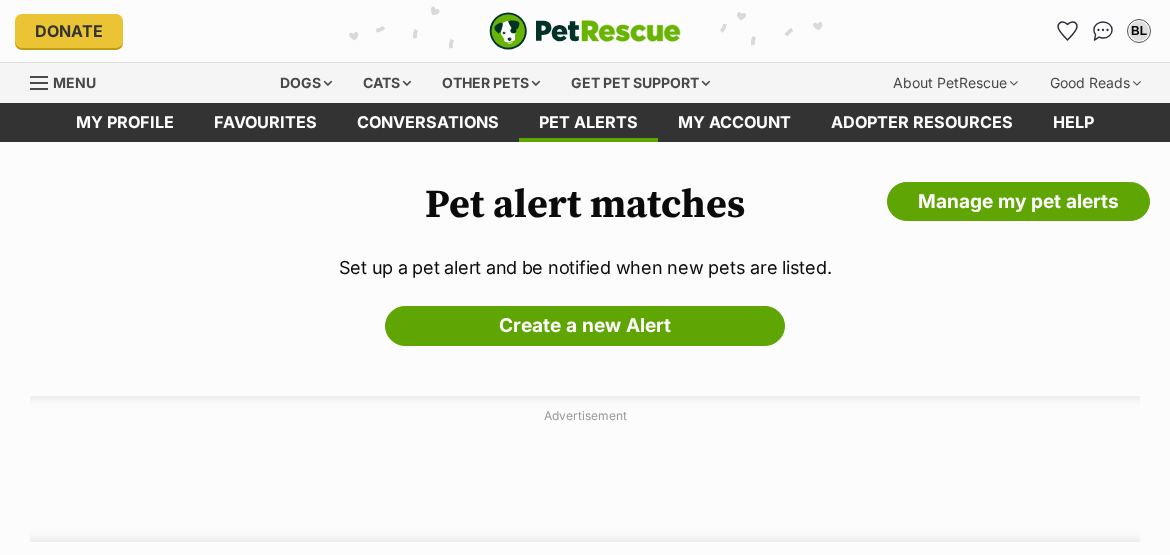 scroll, scrollTop: 0, scrollLeft: 0, axis: both 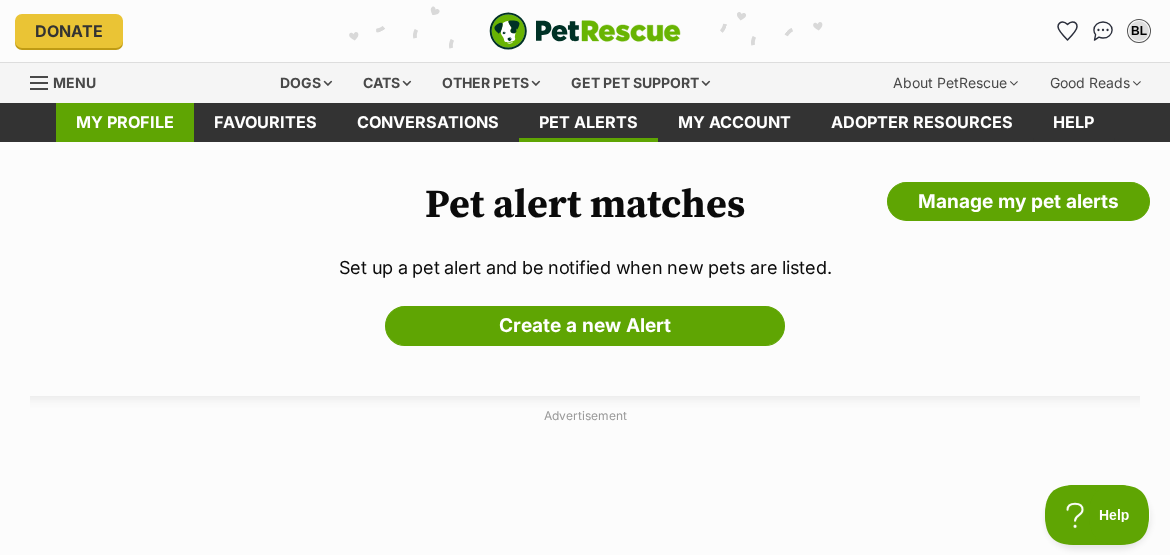 click on "My profile" at bounding box center (125, 122) 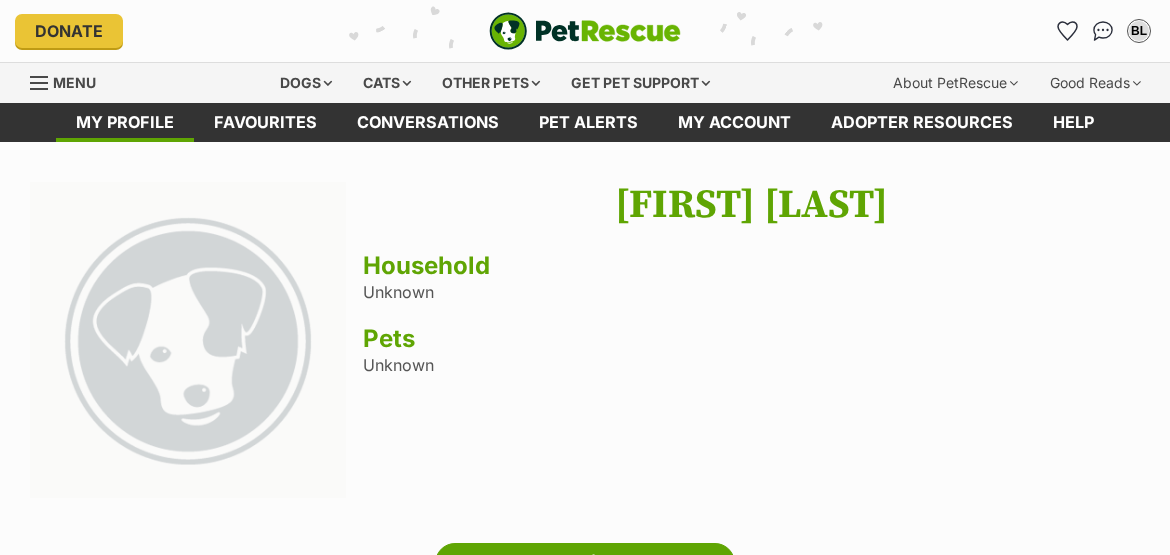 scroll, scrollTop: 0, scrollLeft: 0, axis: both 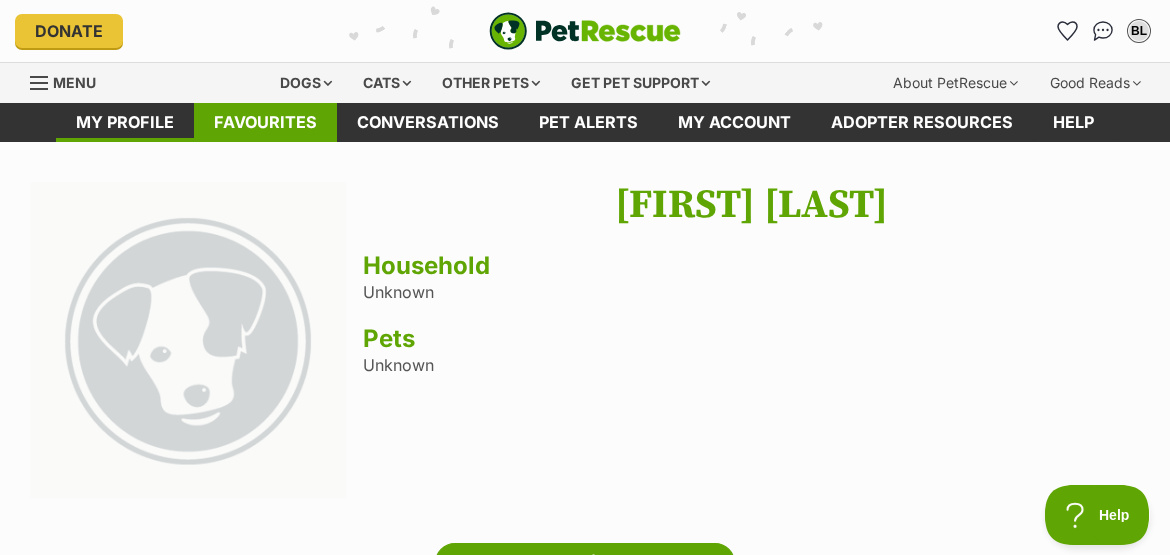 click on "Favourites" at bounding box center (265, 122) 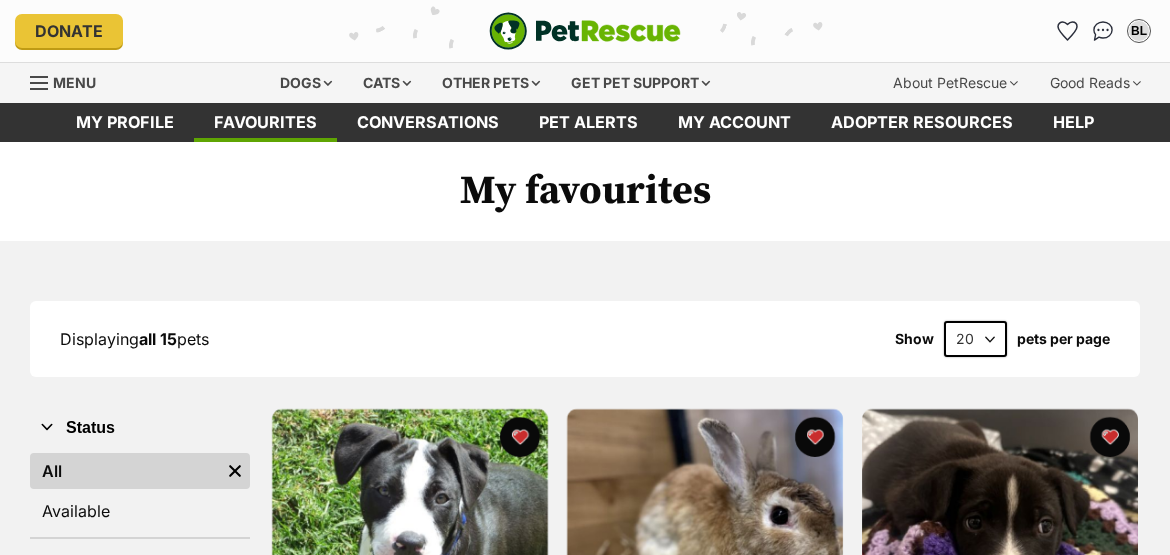 scroll, scrollTop: 0, scrollLeft: 0, axis: both 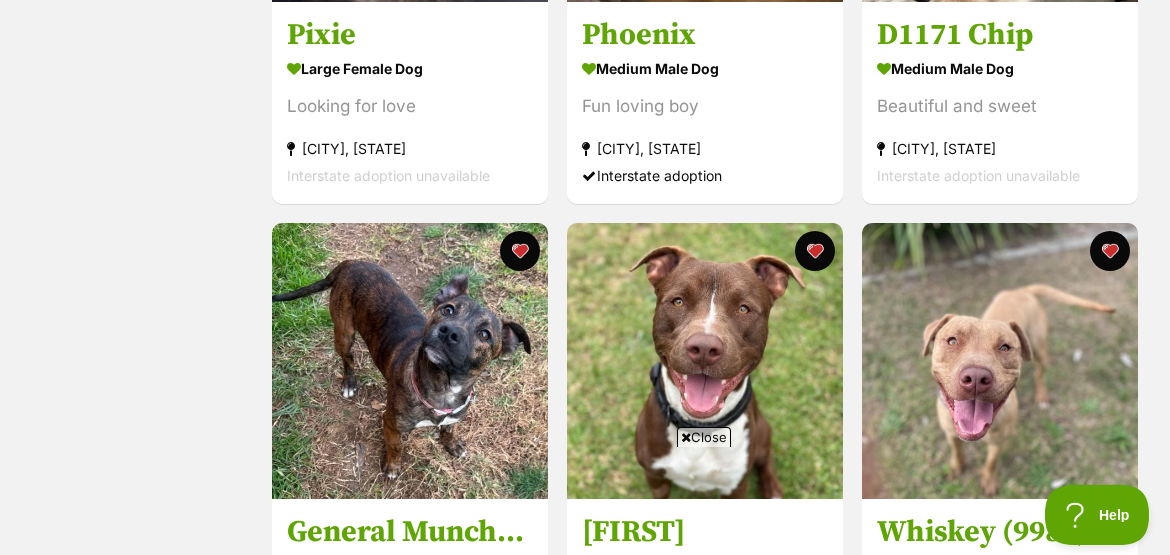 click on "Close" at bounding box center [704, 437] 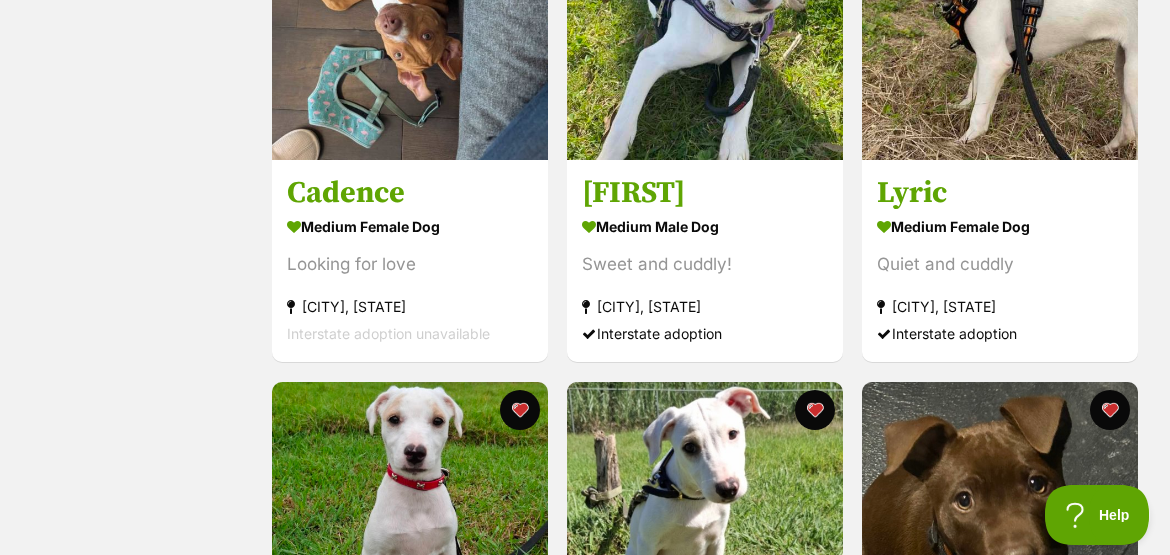 scroll, scrollTop: 2272, scrollLeft: 0, axis: vertical 